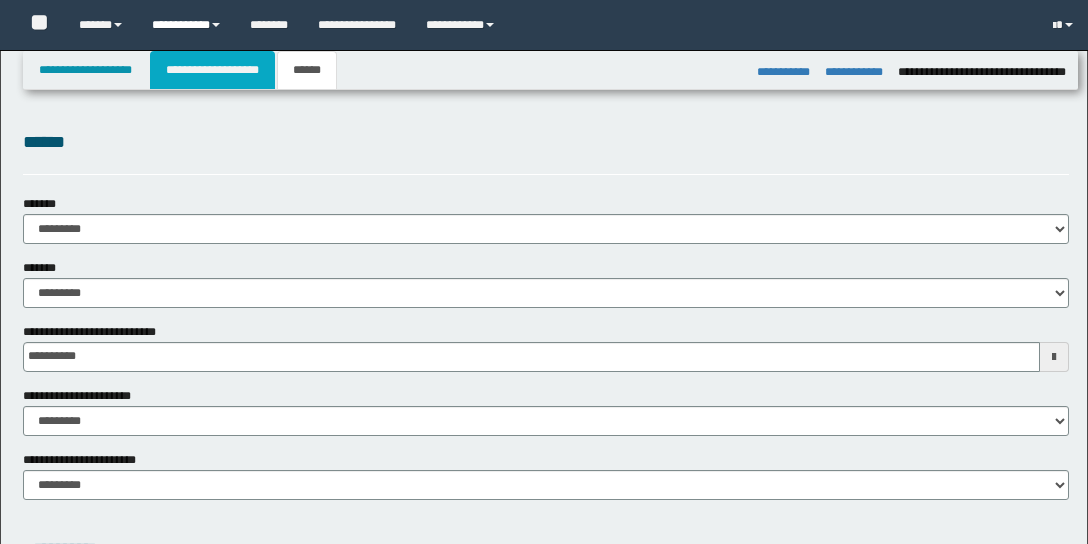 click on "**********" at bounding box center [212, 70] 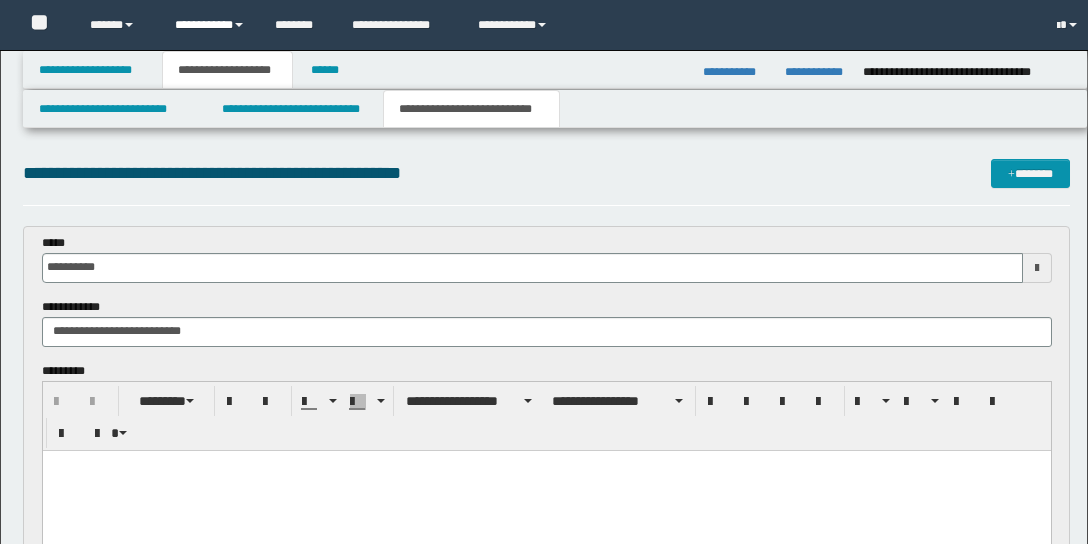 scroll, scrollTop: 881, scrollLeft: 0, axis: vertical 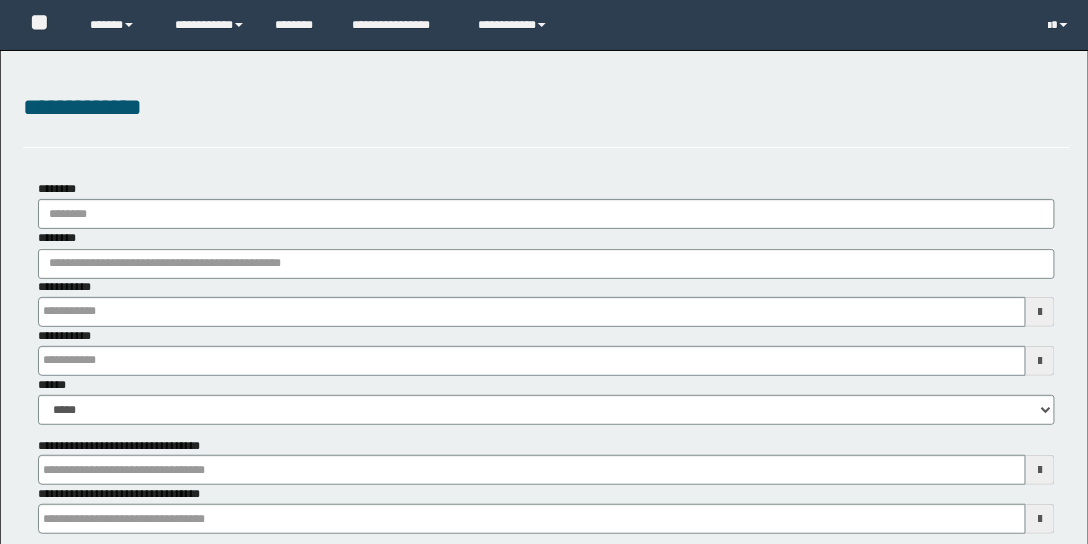 type on "**********" 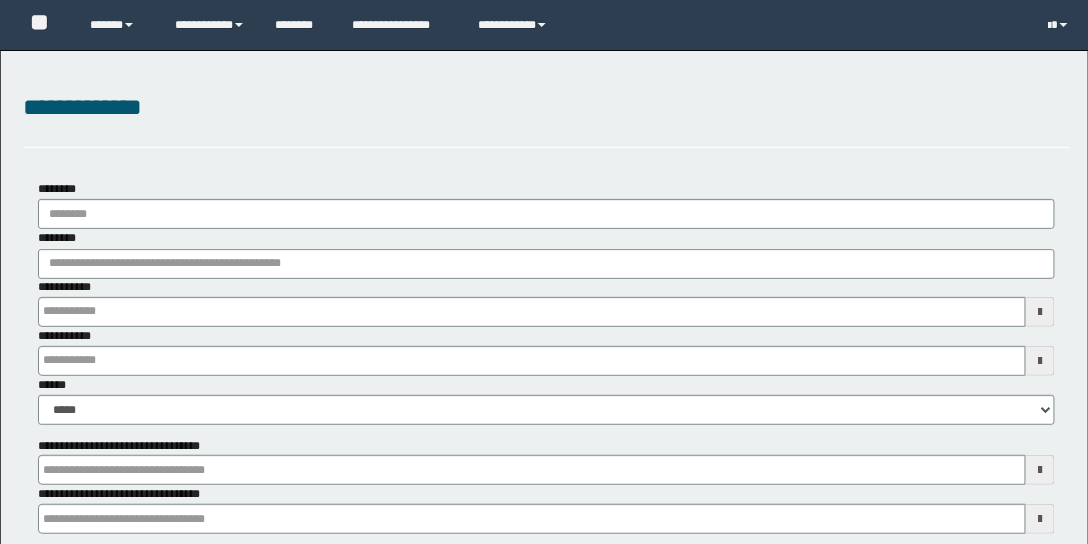 type on "**********" 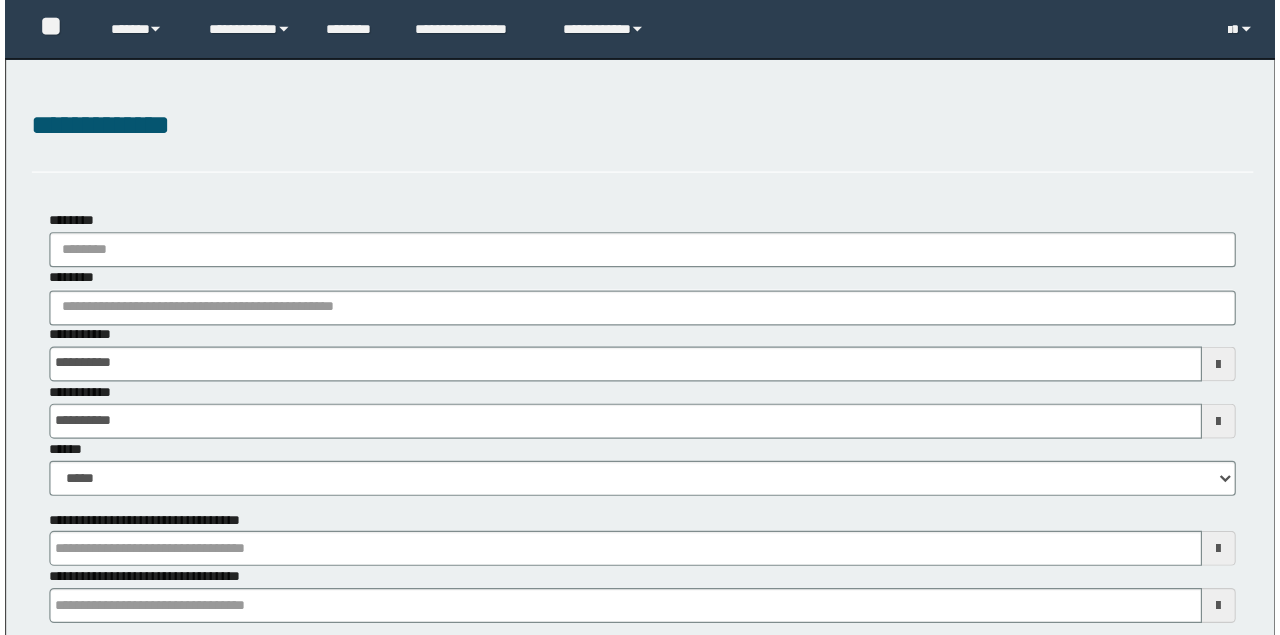 scroll, scrollTop: 0, scrollLeft: 0, axis: both 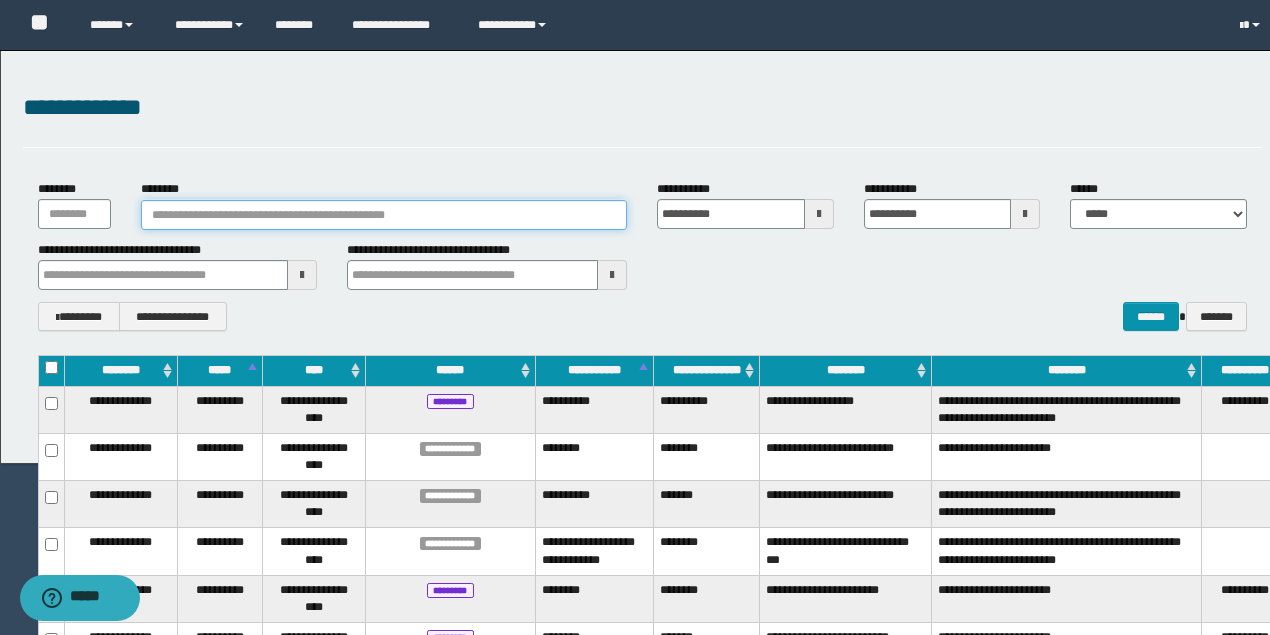 click on "********" at bounding box center (384, 215) 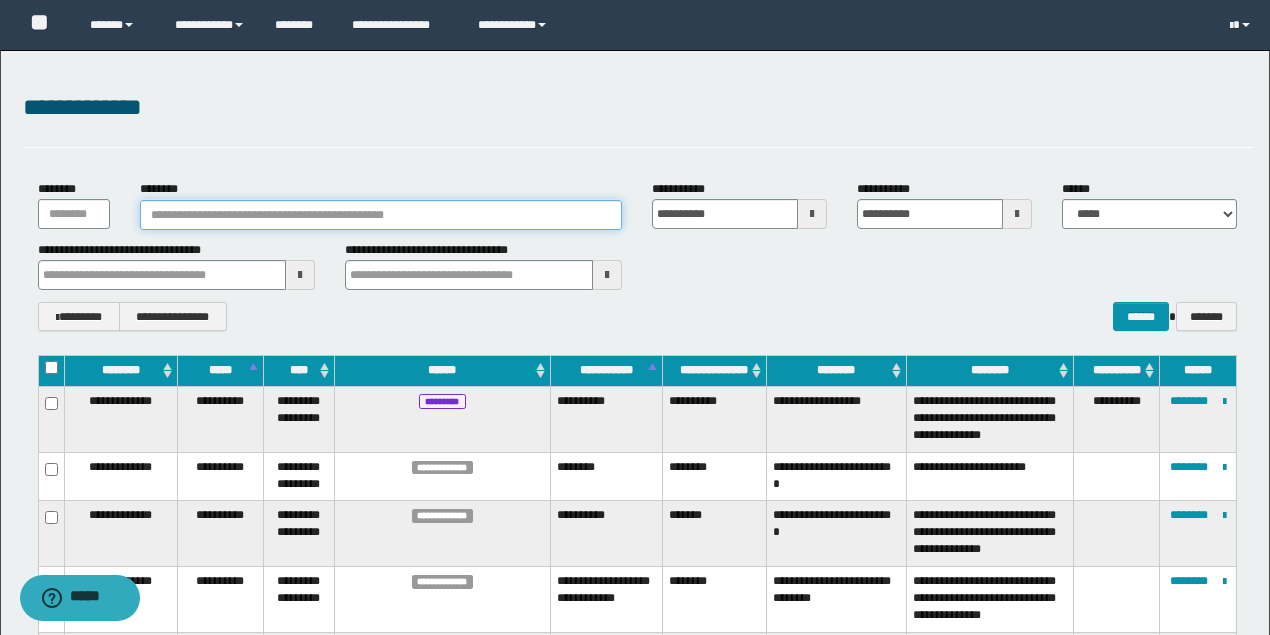 type 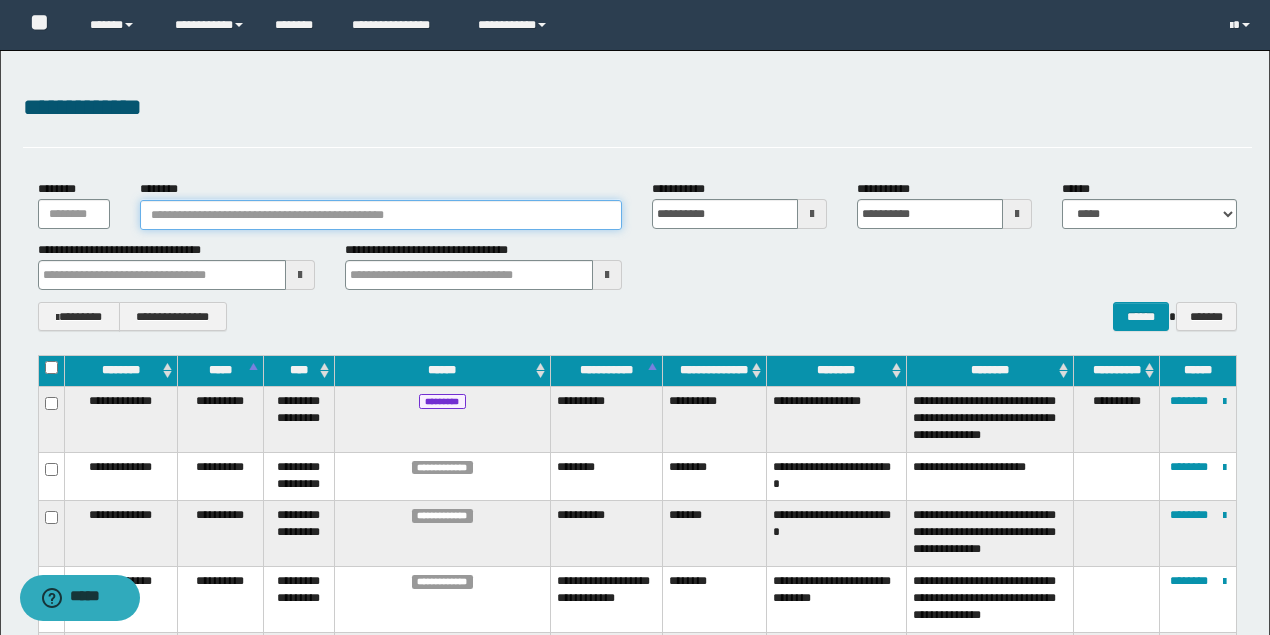 type on "********" 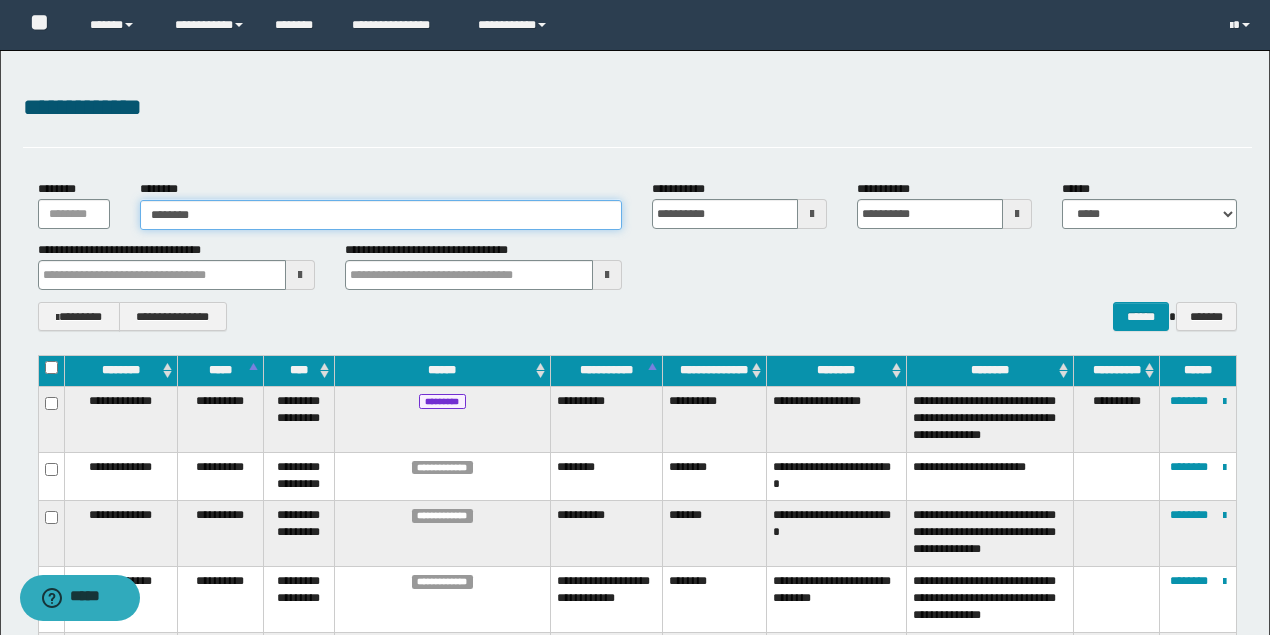 type on "********" 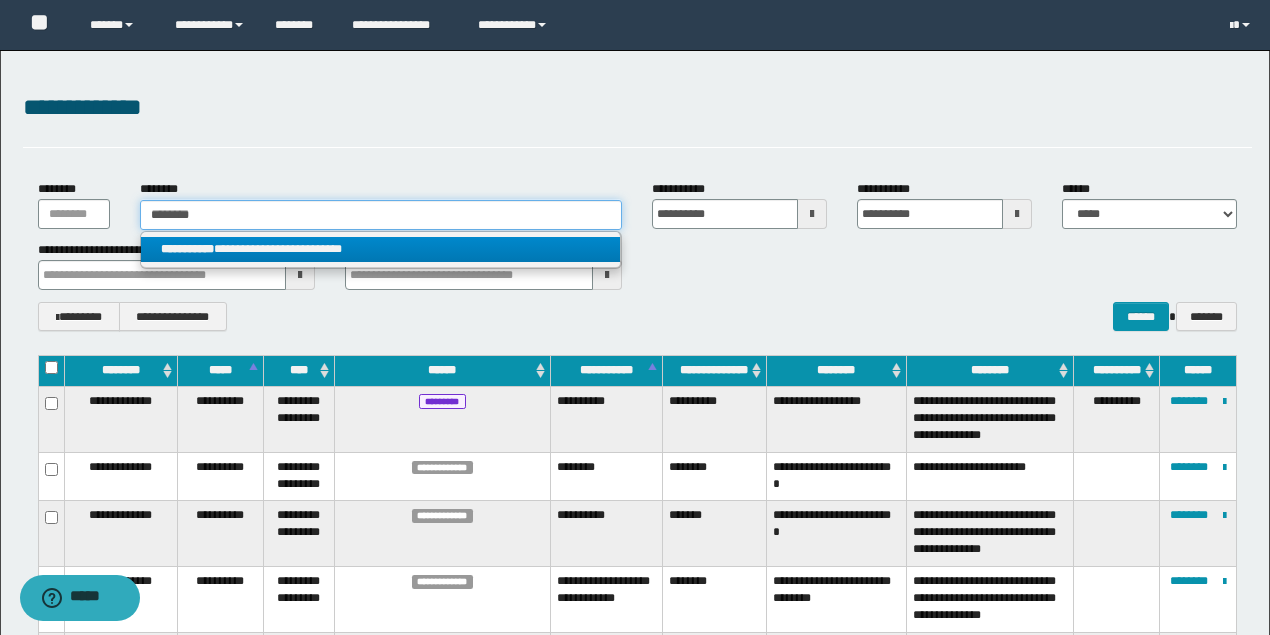 type on "********" 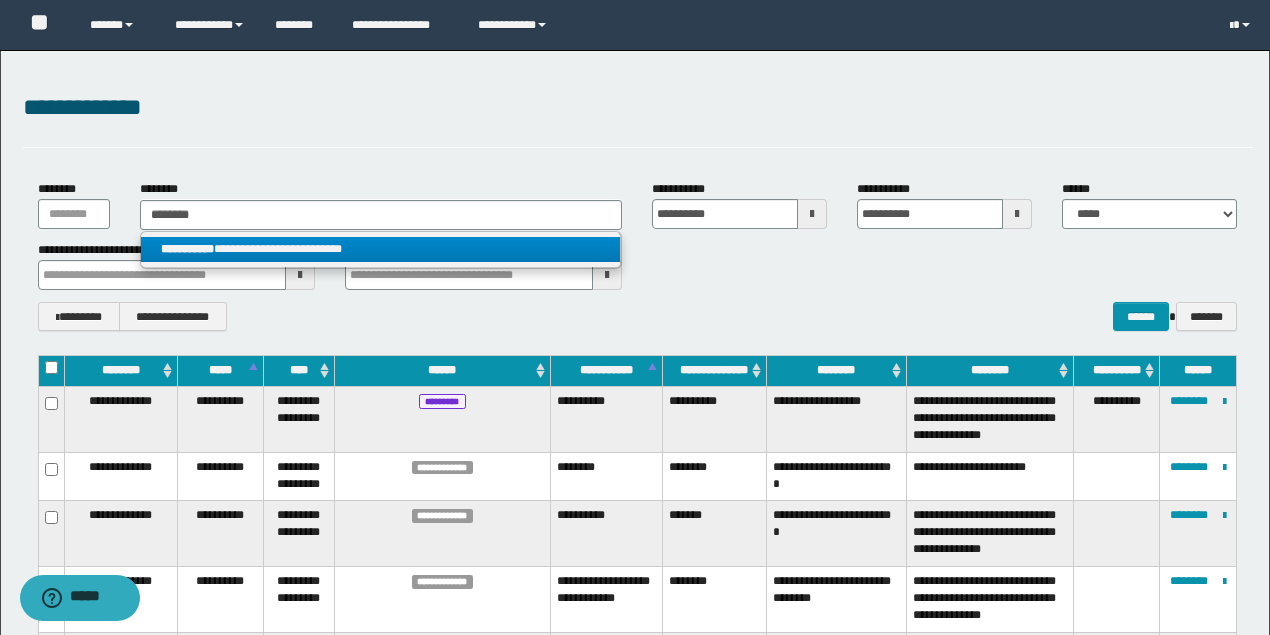 click on "**********" at bounding box center [380, 249] 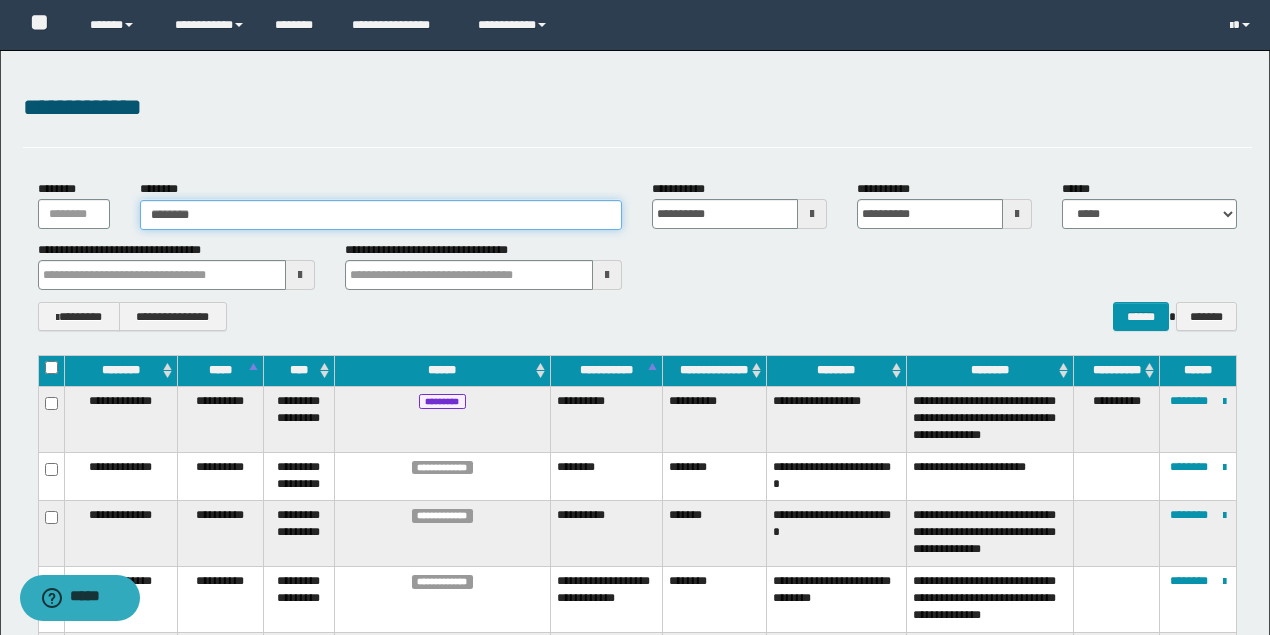 type 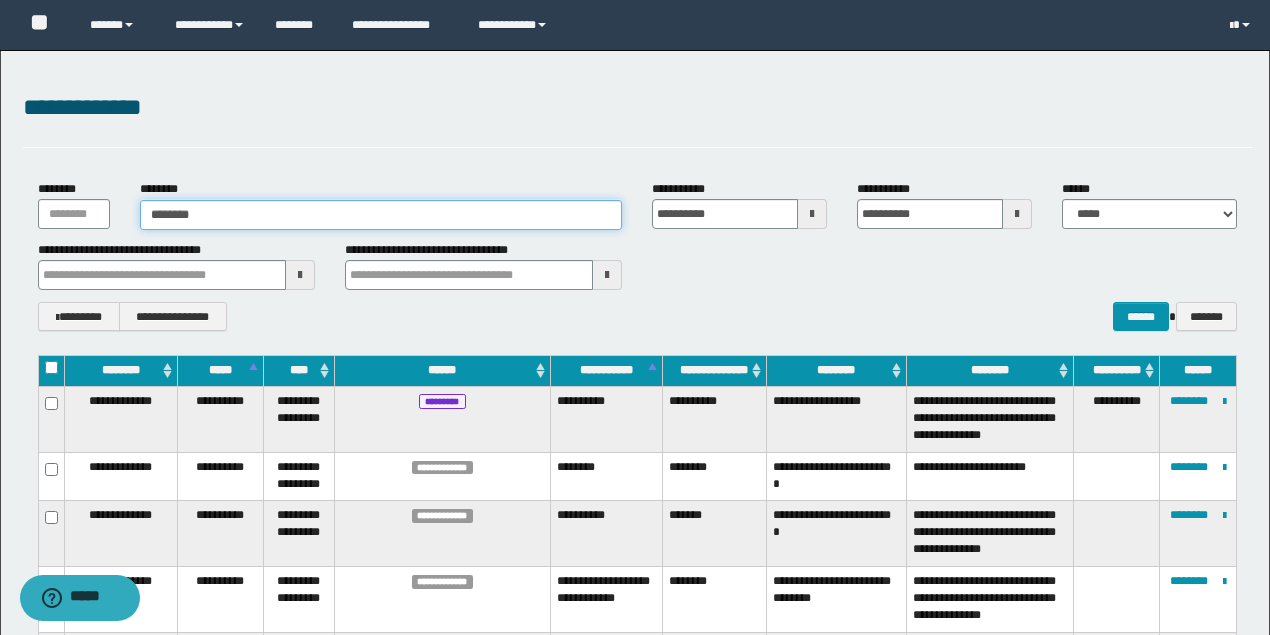 type 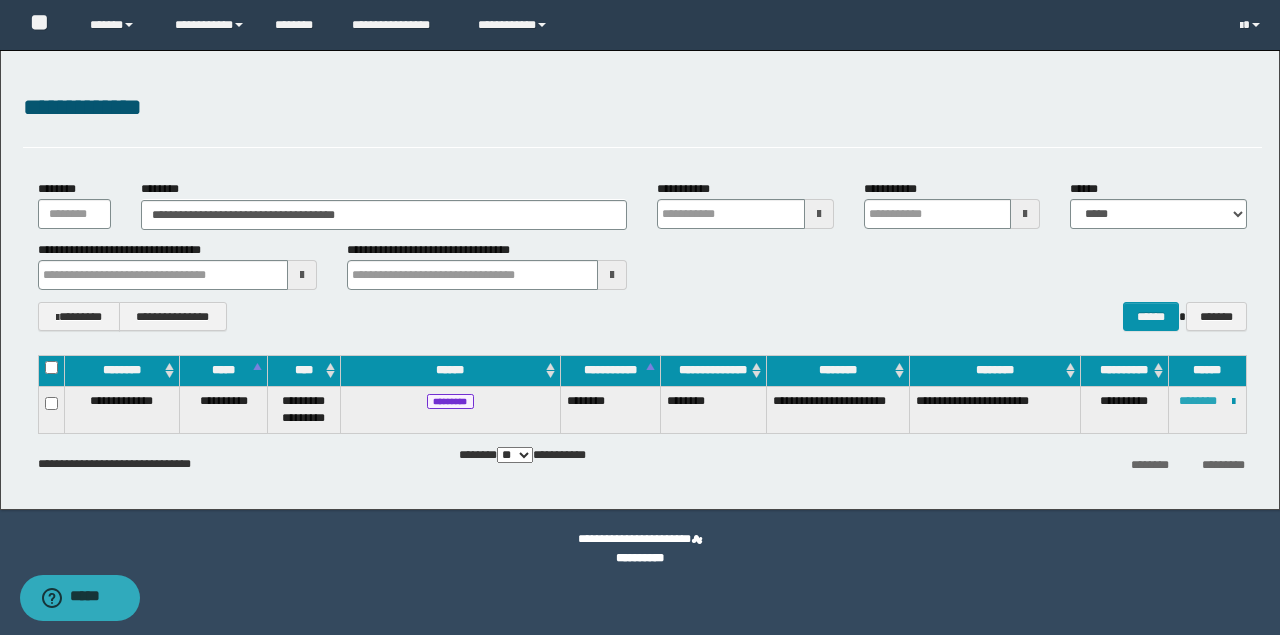 click on "********" at bounding box center (1198, 401) 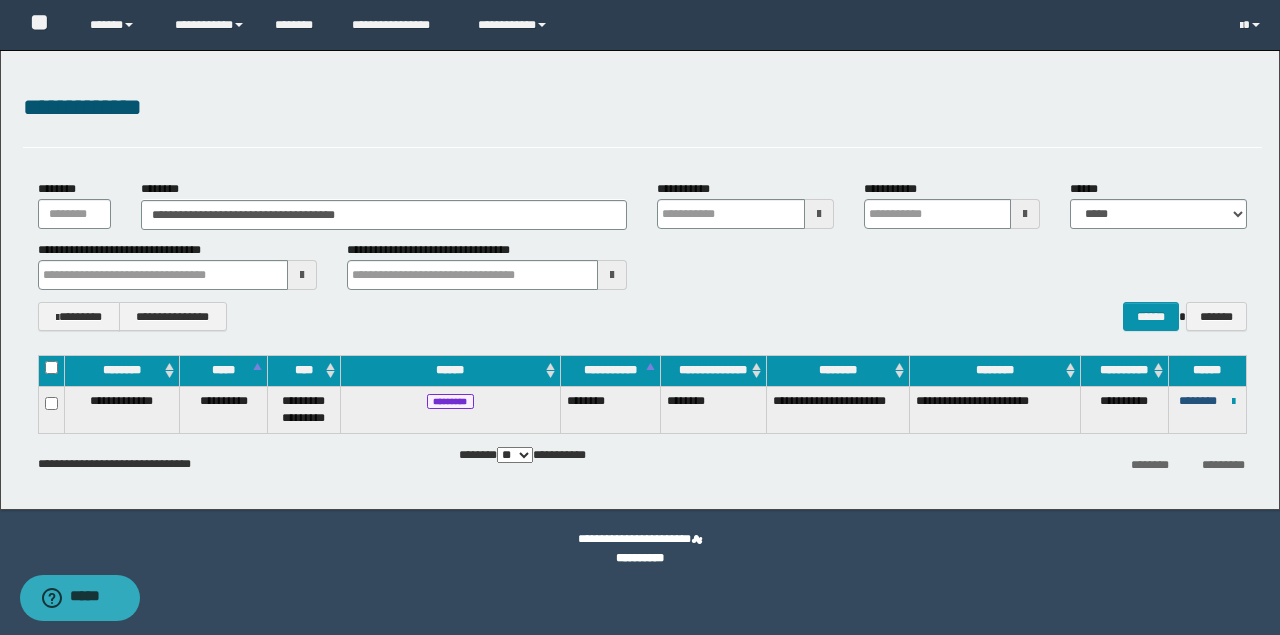 type 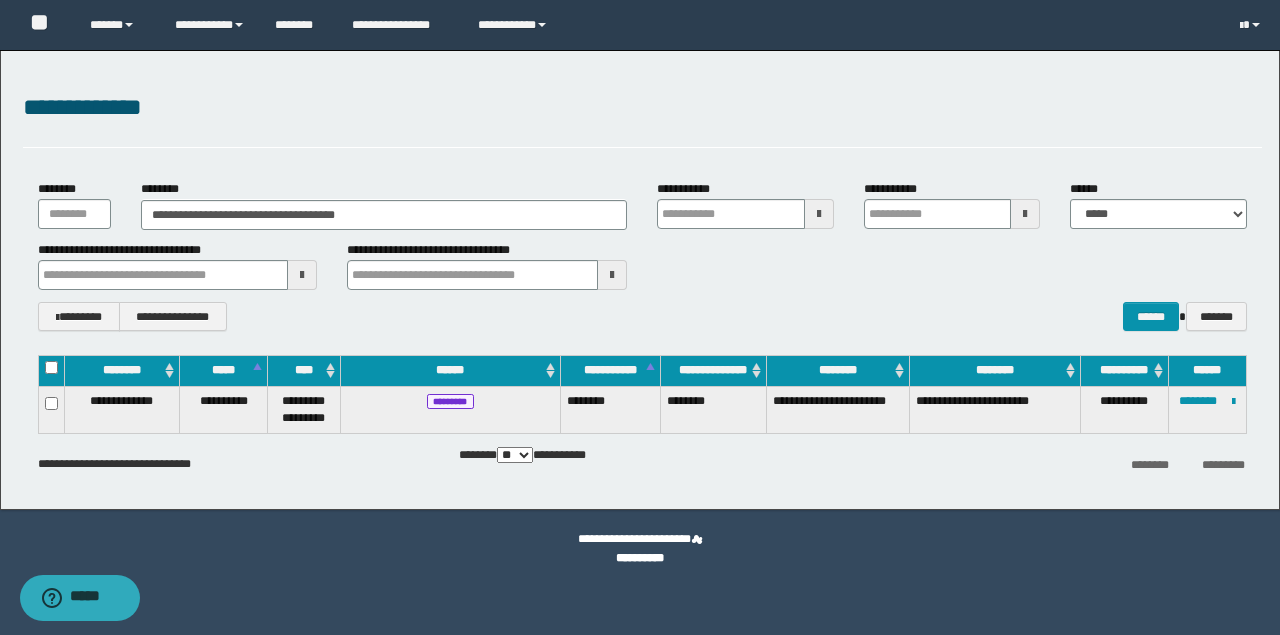 type 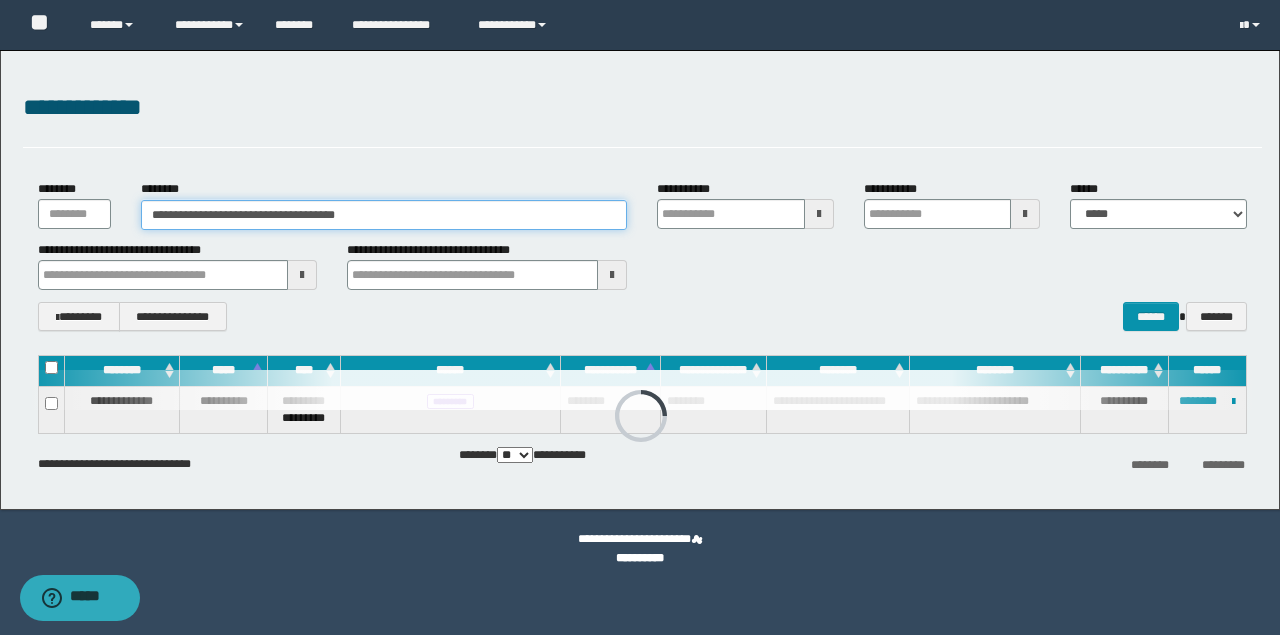 click on "**********" at bounding box center [384, 215] 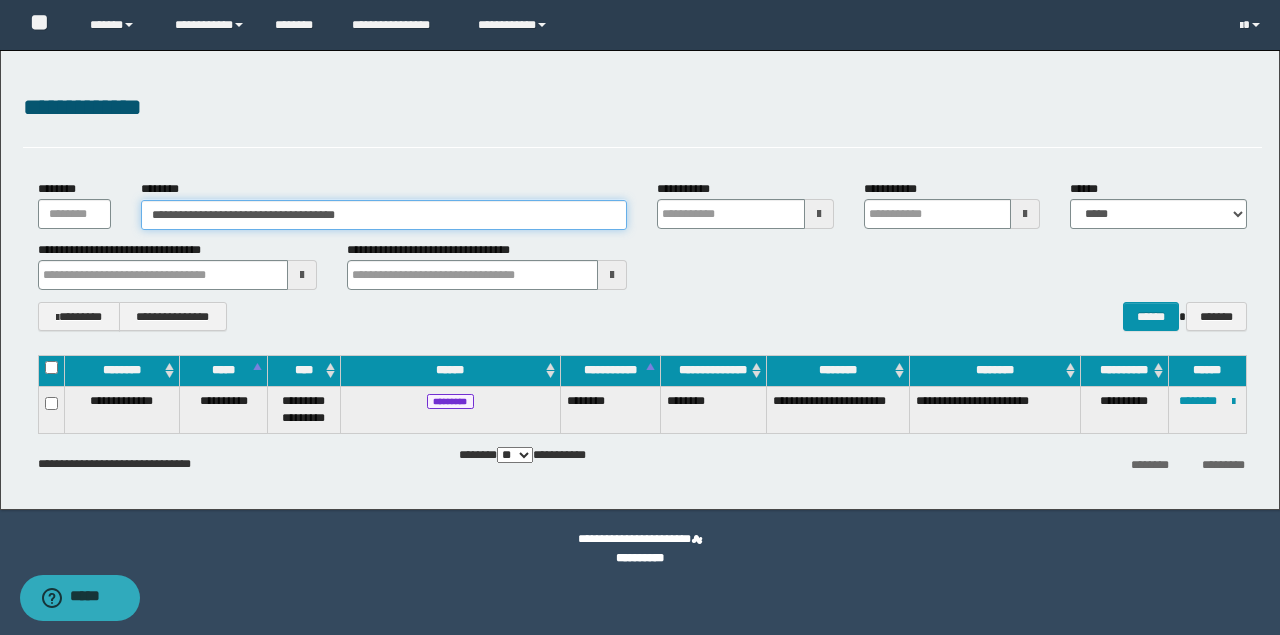 click on "**********" at bounding box center (384, 215) 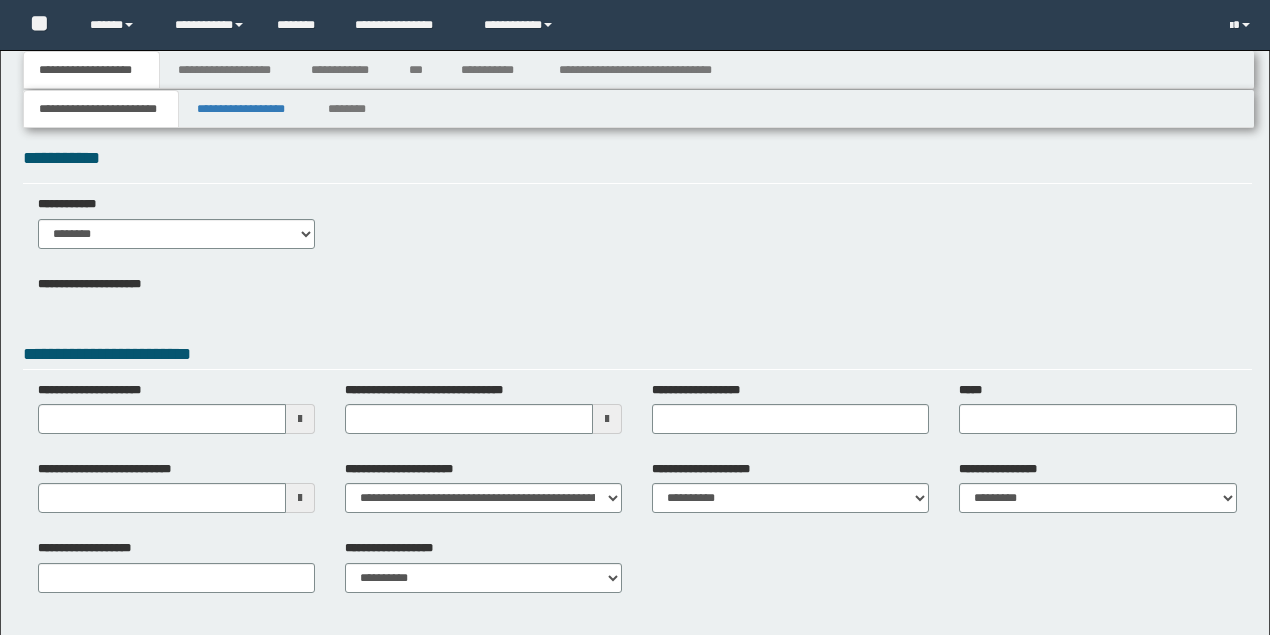 scroll, scrollTop: 0, scrollLeft: 0, axis: both 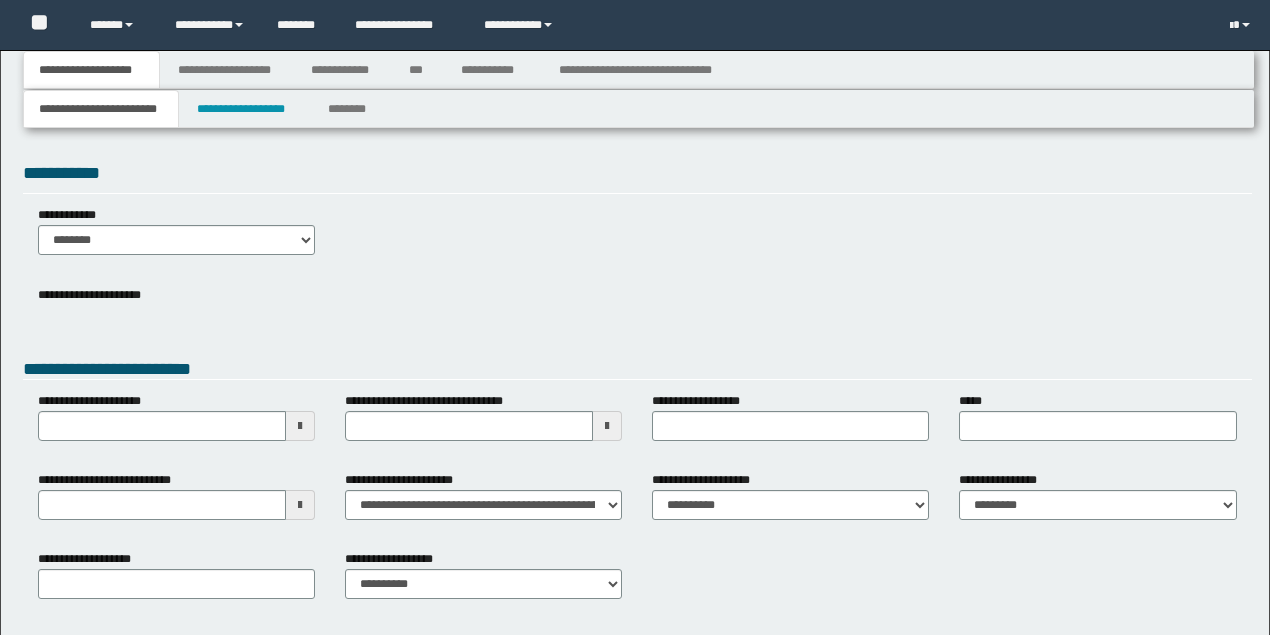 type 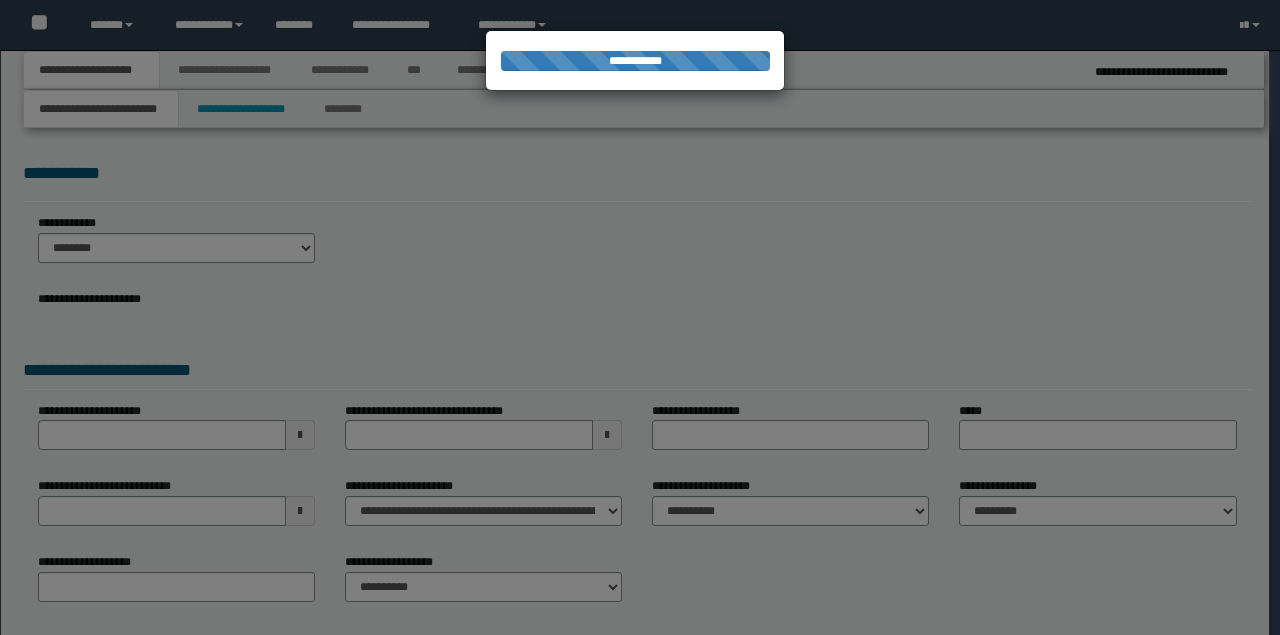 type on "**********" 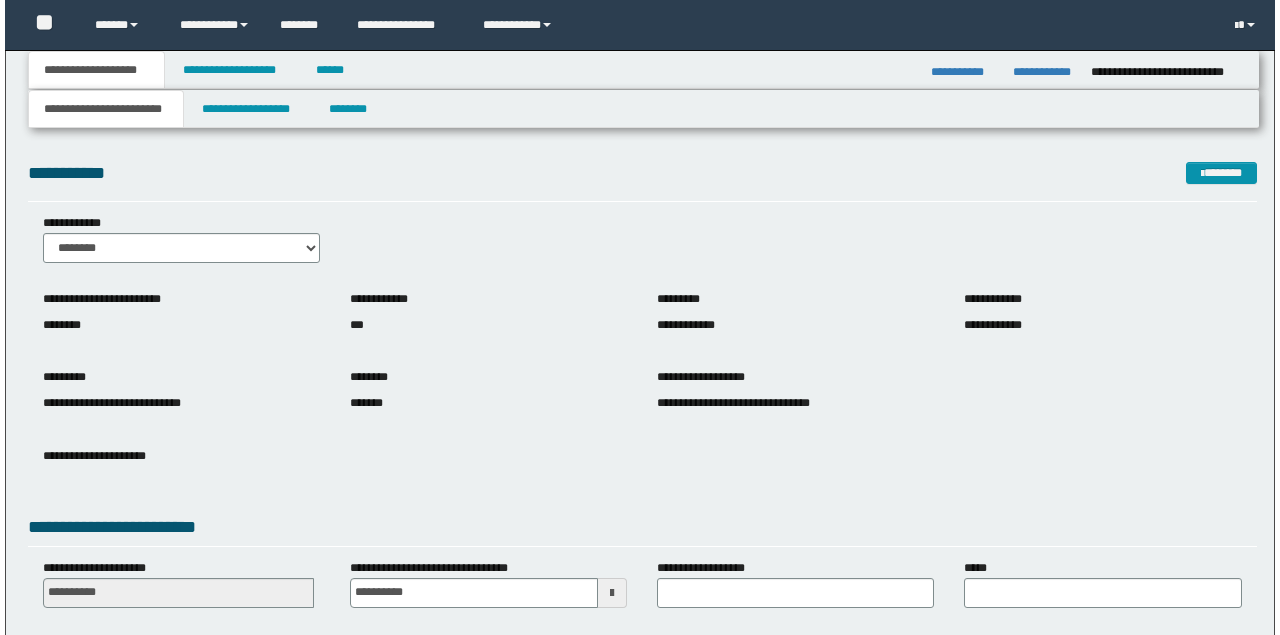 scroll, scrollTop: 0, scrollLeft: 0, axis: both 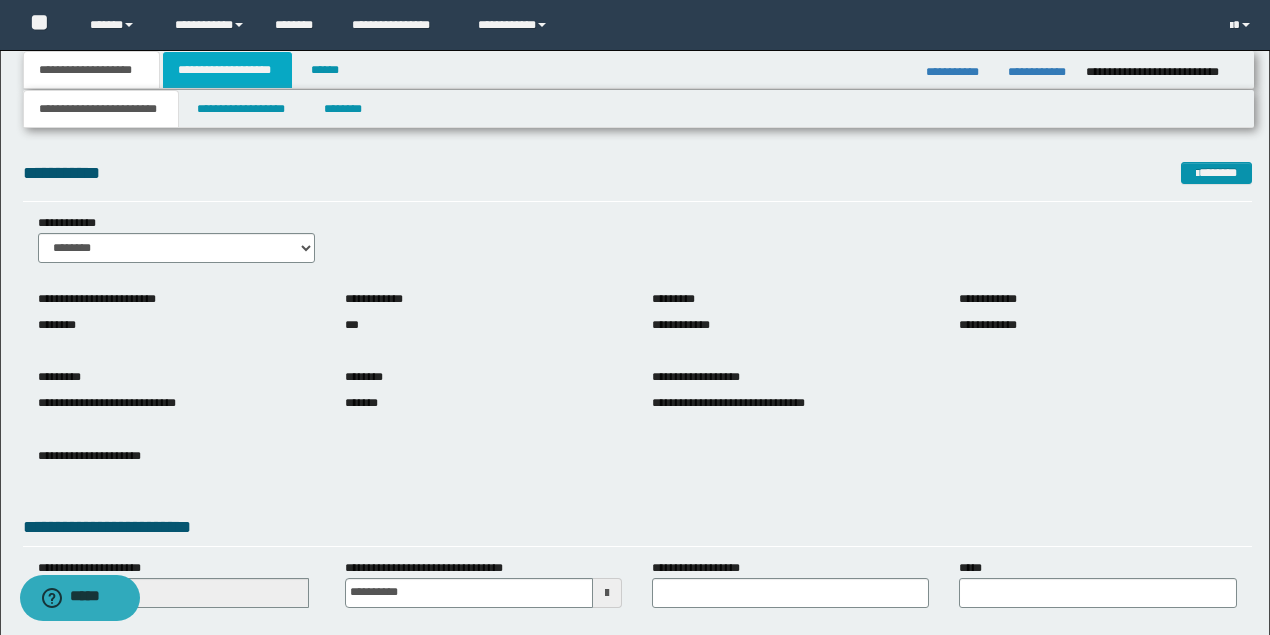 click on "**********" at bounding box center (227, 70) 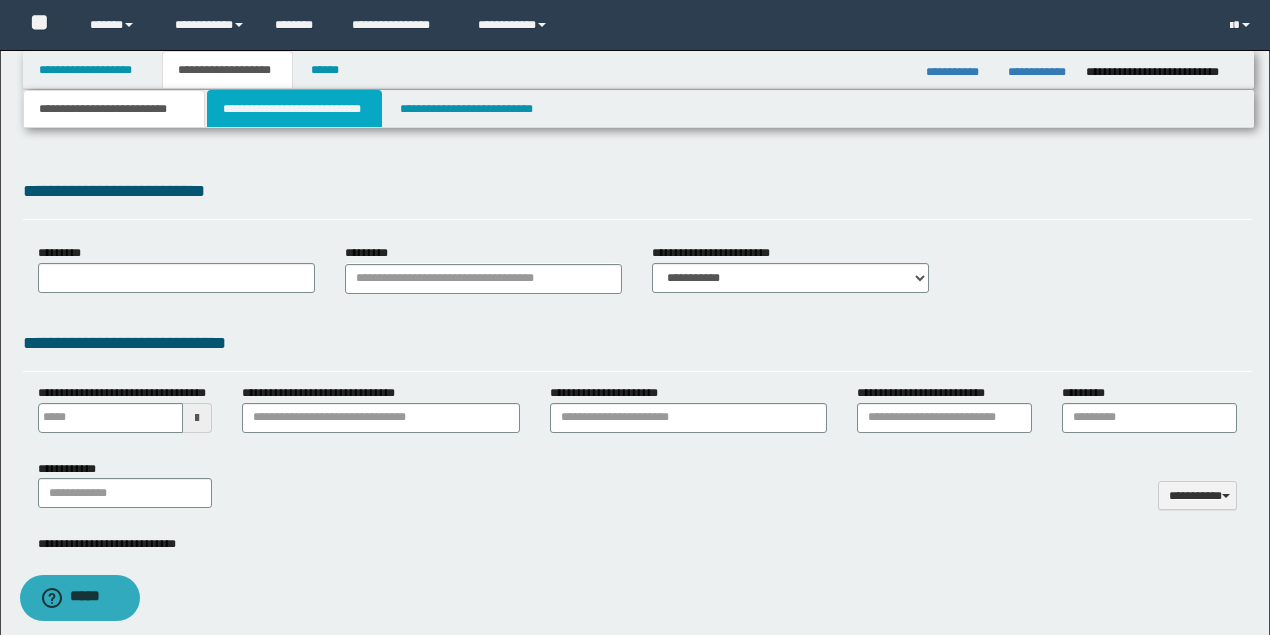 click on "**********" at bounding box center [294, 109] 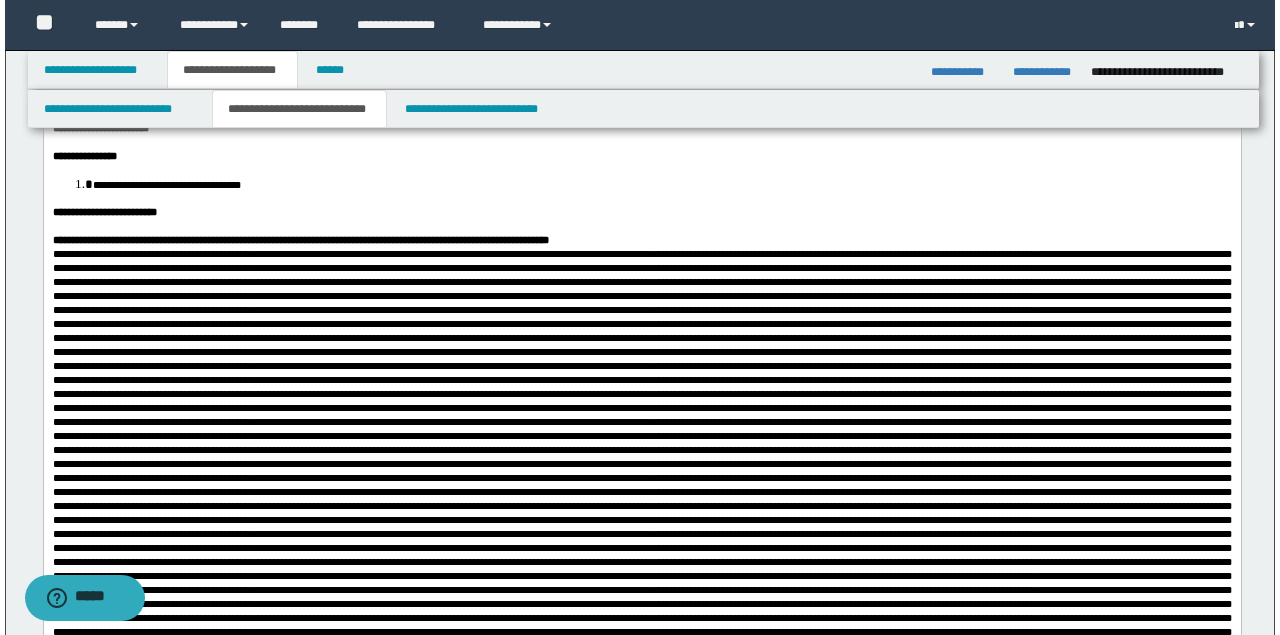 scroll, scrollTop: 0, scrollLeft: 0, axis: both 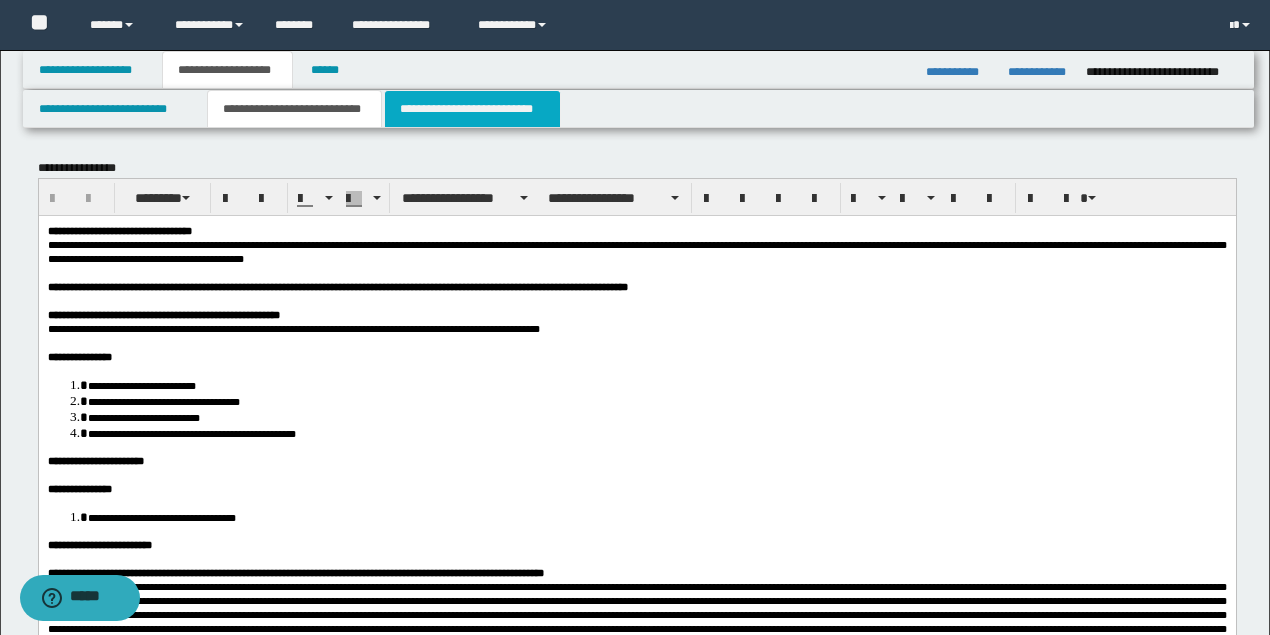 click on "**********" at bounding box center [472, 109] 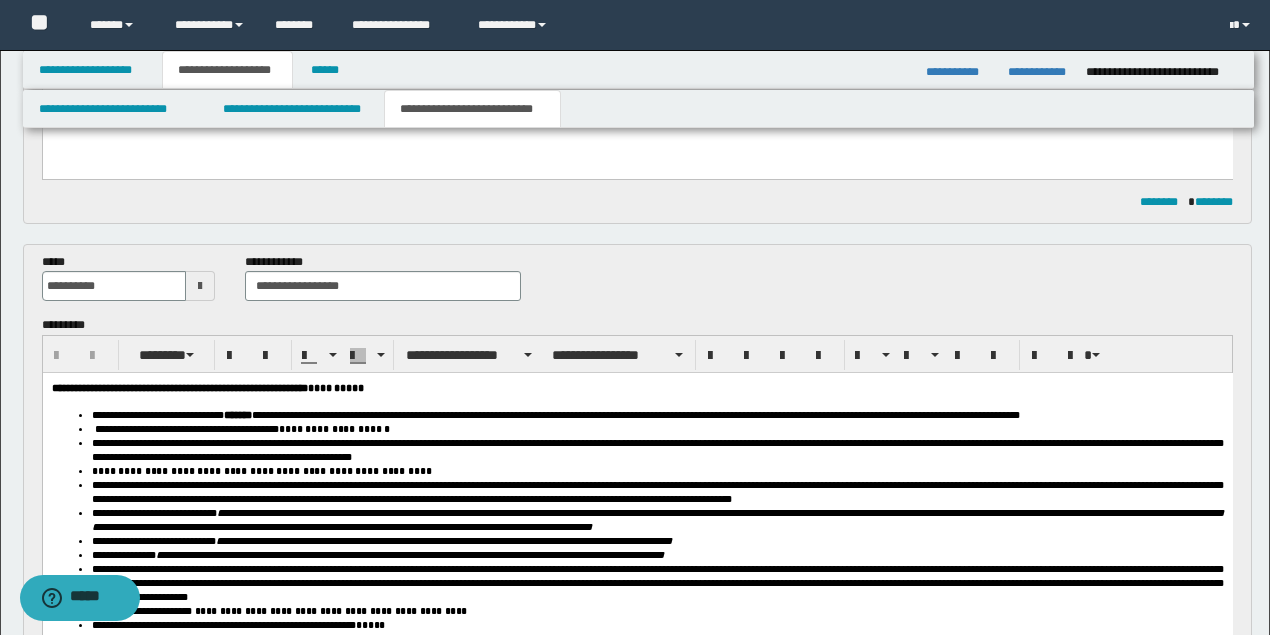 scroll, scrollTop: 800, scrollLeft: 0, axis: vertical 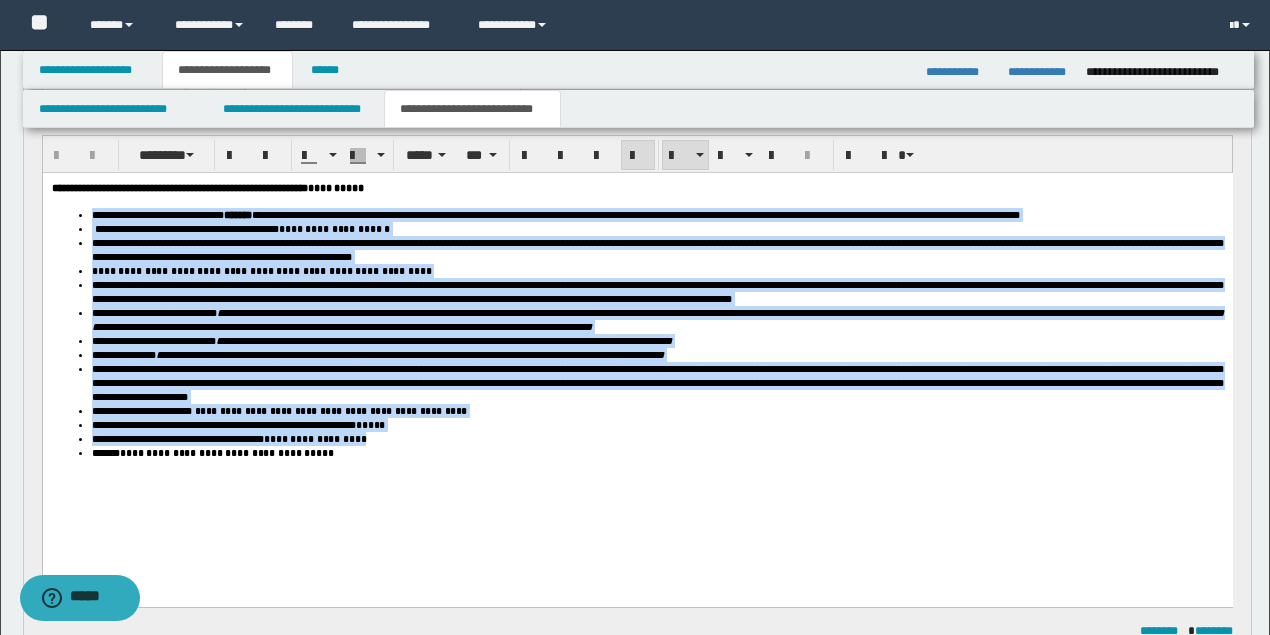drag, startPoint x: 91, startPoint y: 215, endPoint x: 407, endPoint y: 459, distance: 399.2393 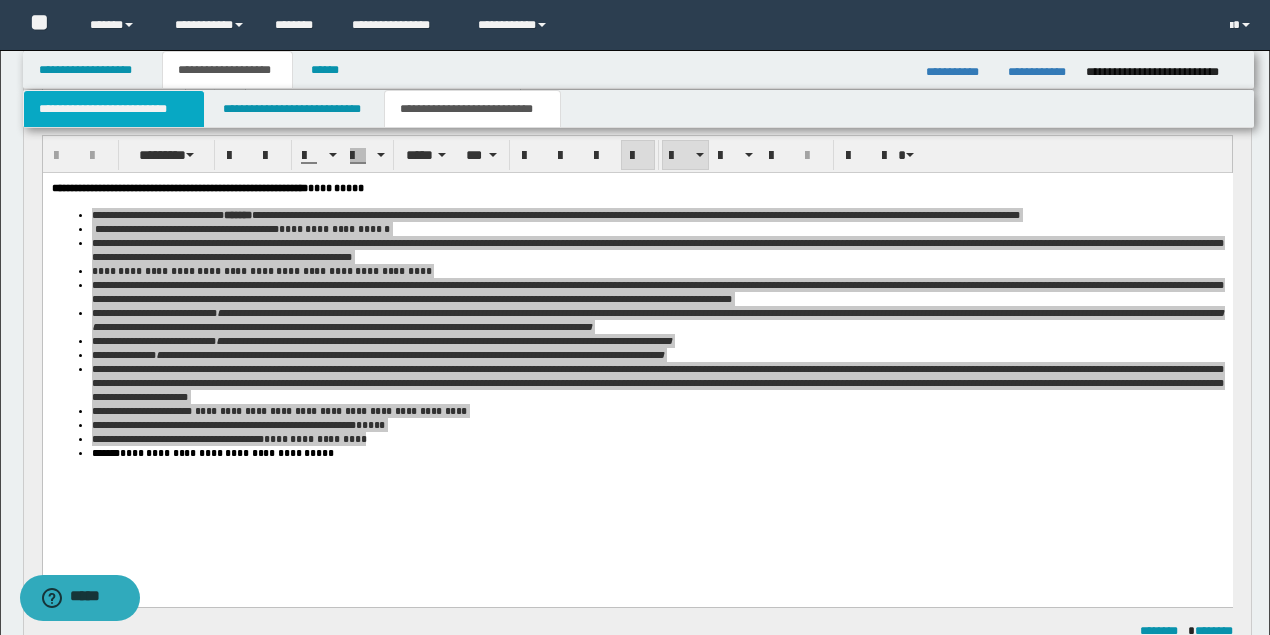 click on "**********" at bounding box center (114, 109) 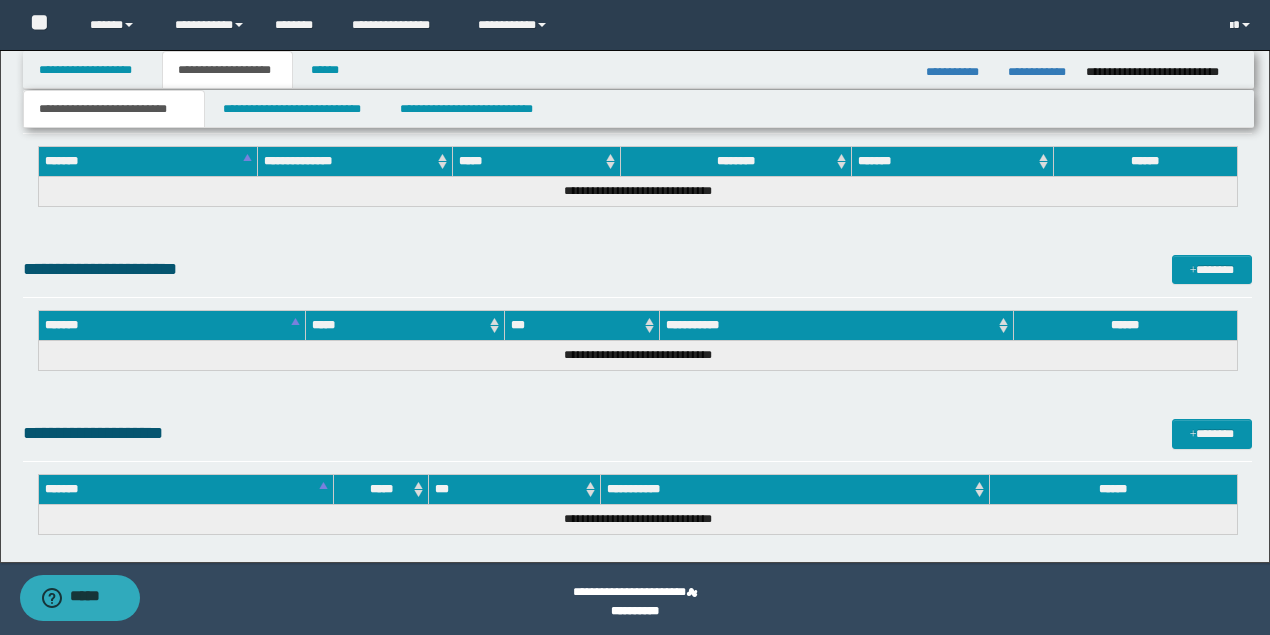 scroll, scrollTop: 1066, scrollLeft: 0, axis: vertical 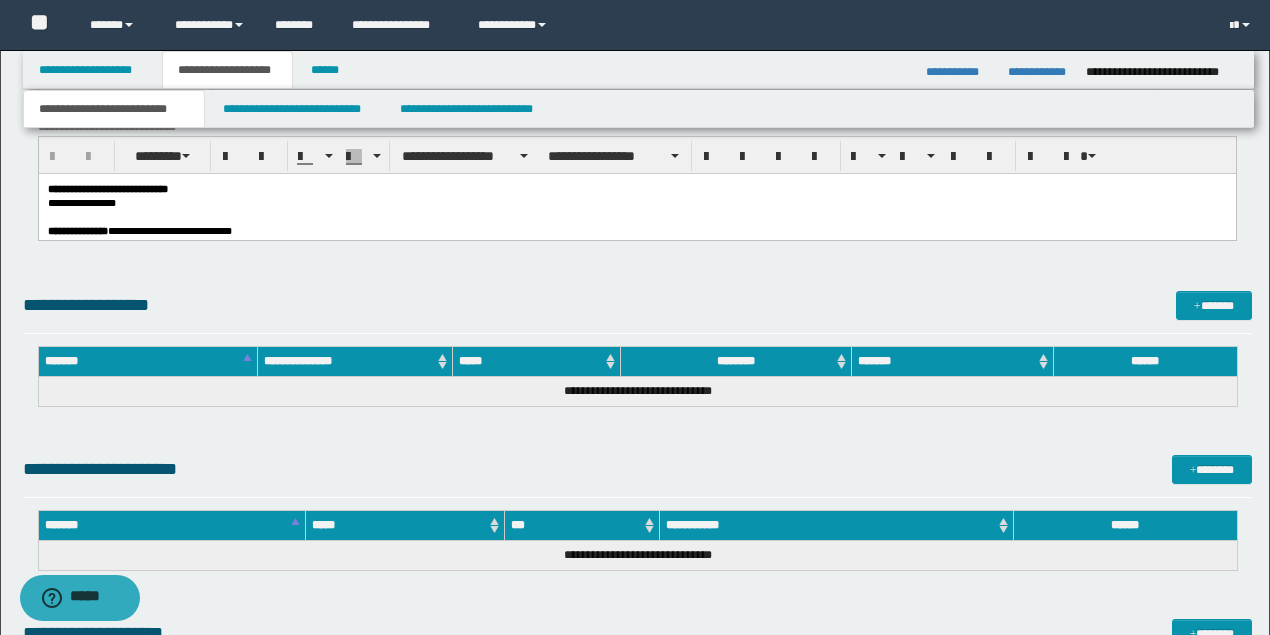 click on "**********" at bounding box center [636, 203] 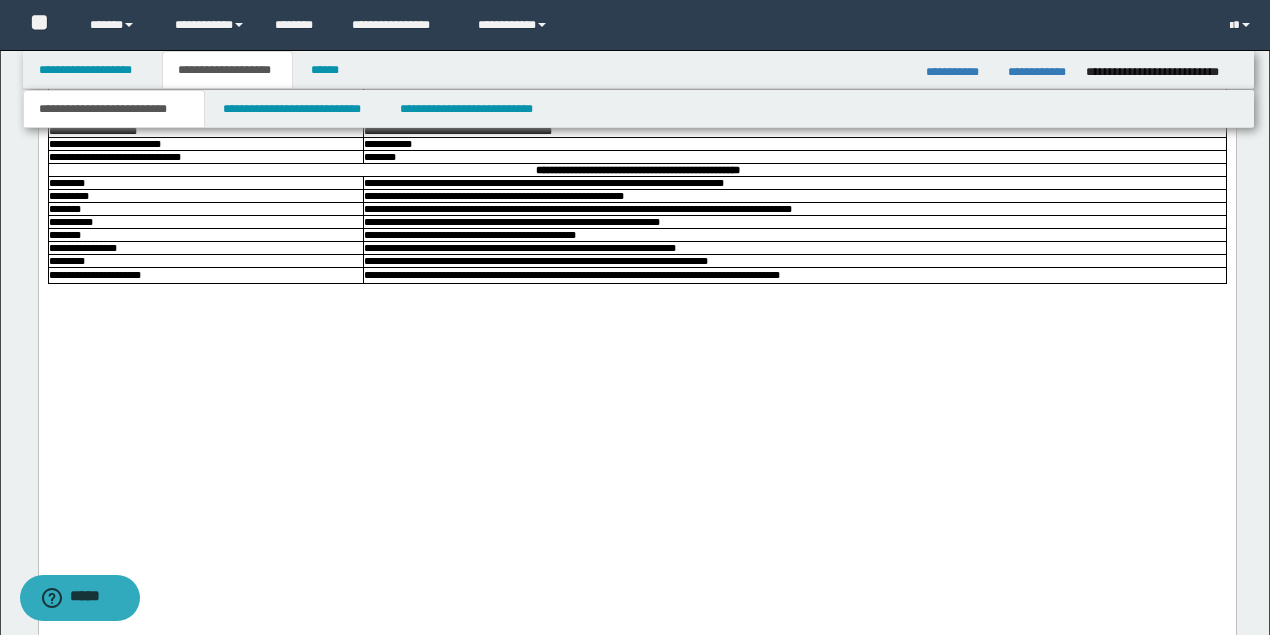 scroll, scrollTop: 3115, scrollLeft: 0, axis: vertical 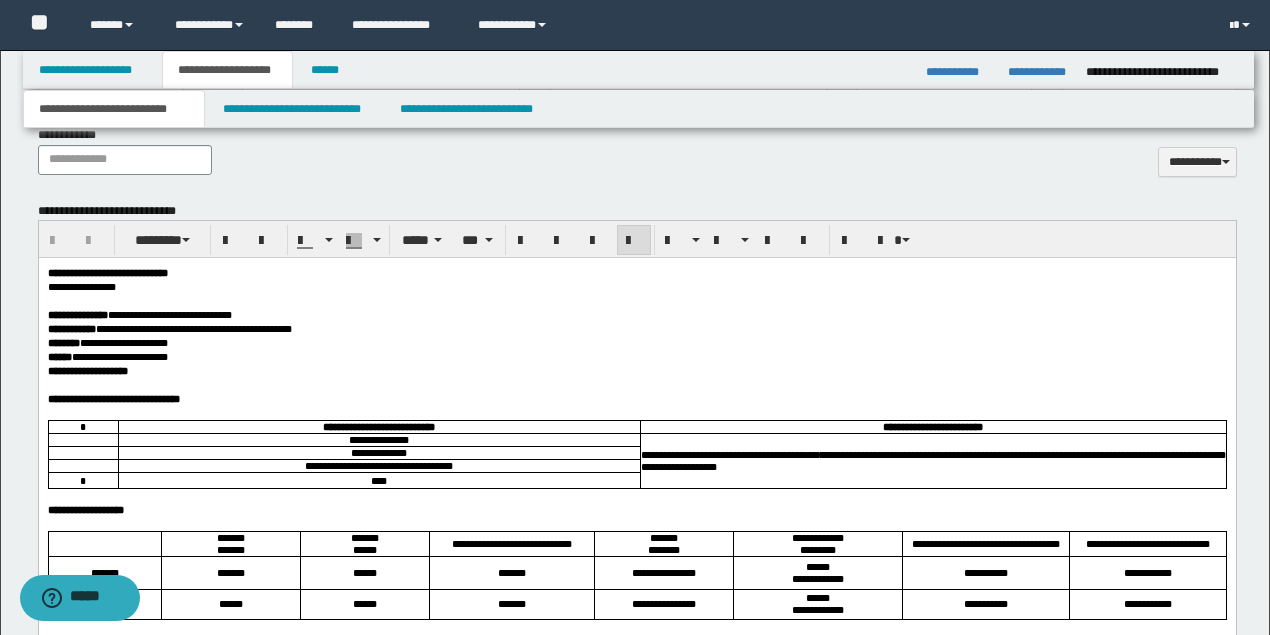 click on "**********" at bounding box center (107, 357) 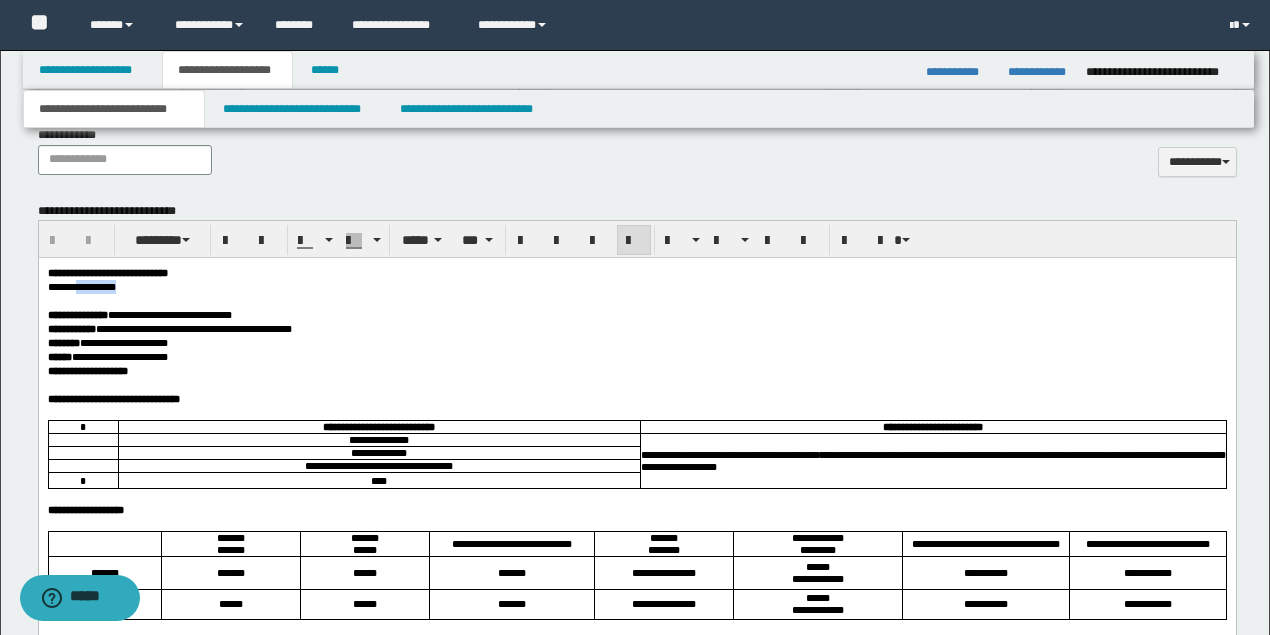 drag, startPoint x: 142, startPoint y: 287, endPoint x: 84, endPoint y: 287, distance: 58 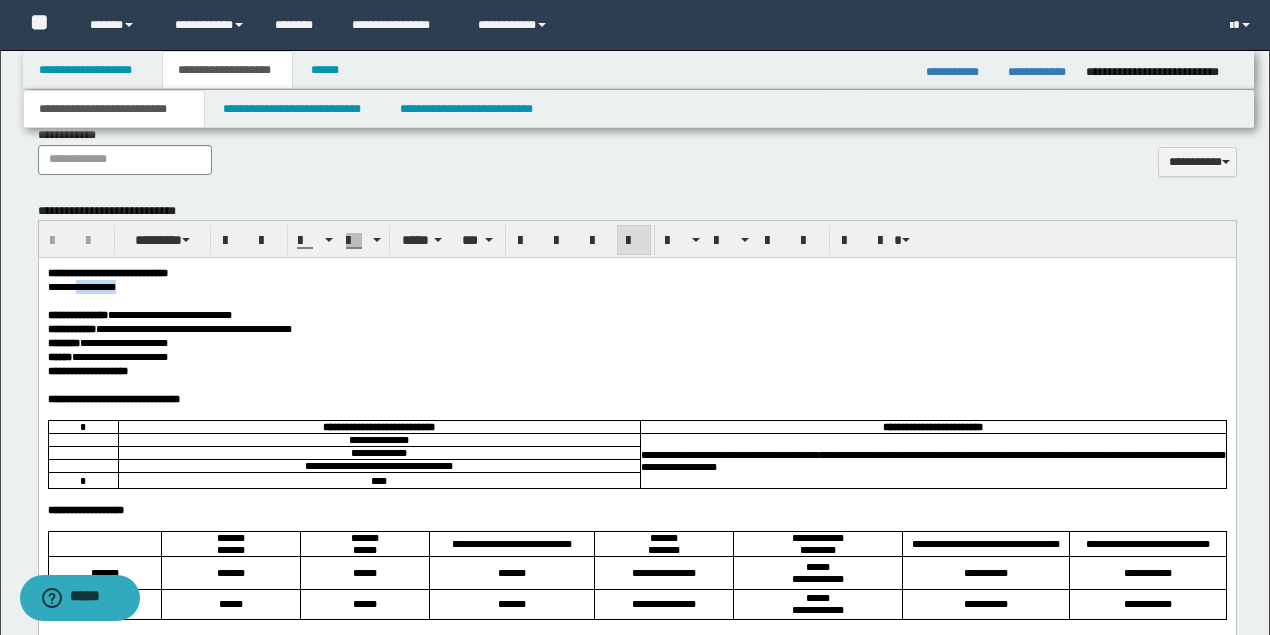 click on "**********" at bounding box center (636, 287) 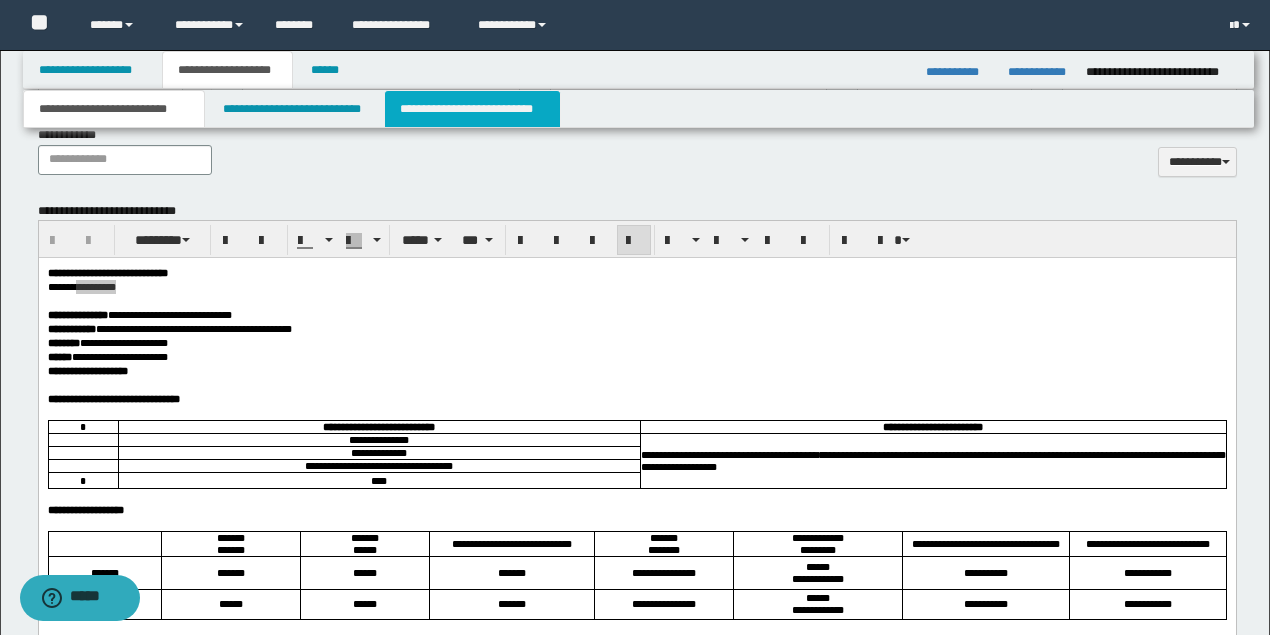 drag, startPoint x: 445, startPoint y: 254, endPoint x: 429, endPoint y: 114, distance: 140.91132 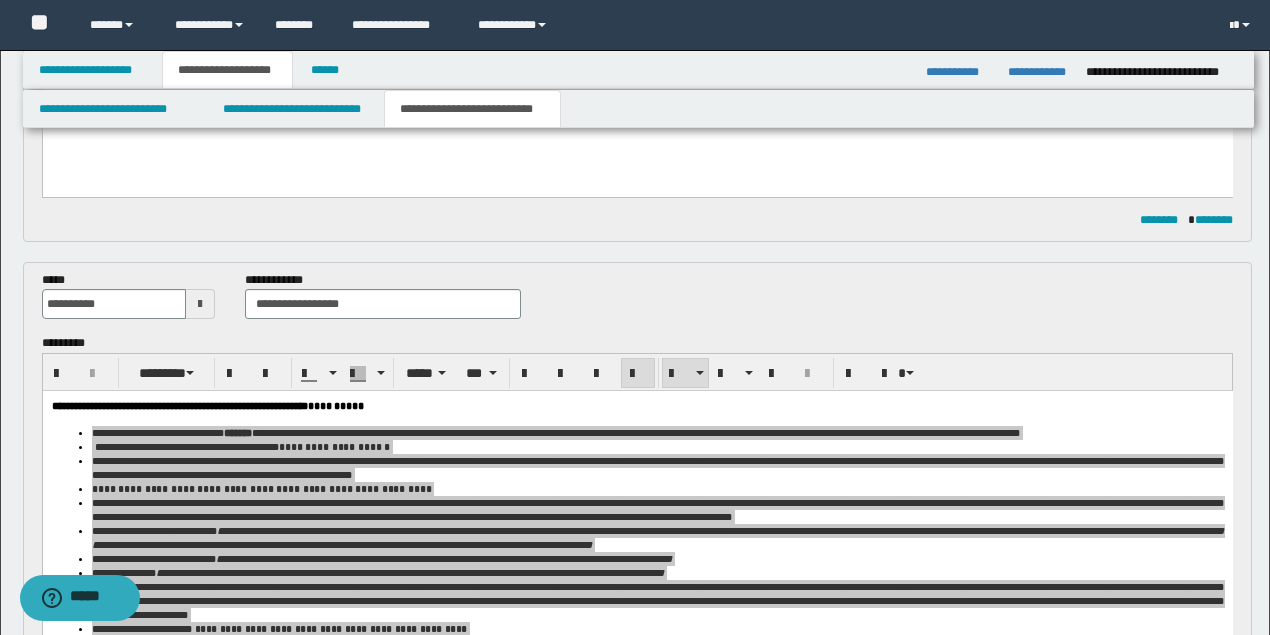 scroll, scrollTop: 182, scrollLeft: 0, axis: vertical 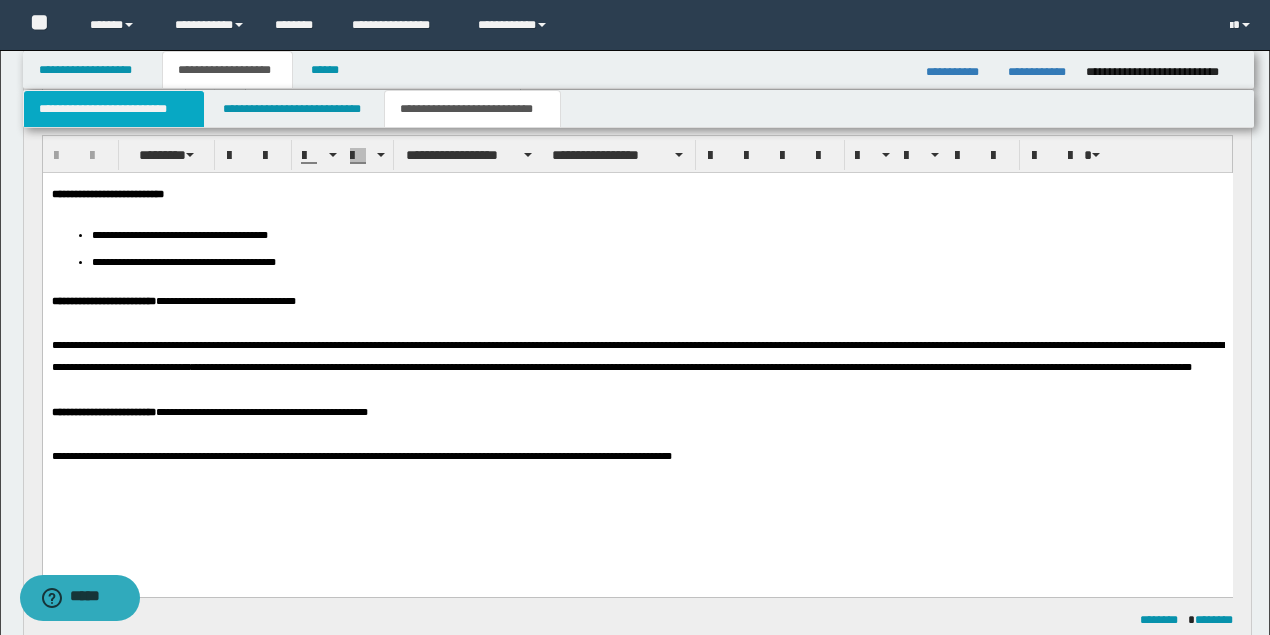 click on "**********" at bounding box center [114, 109] 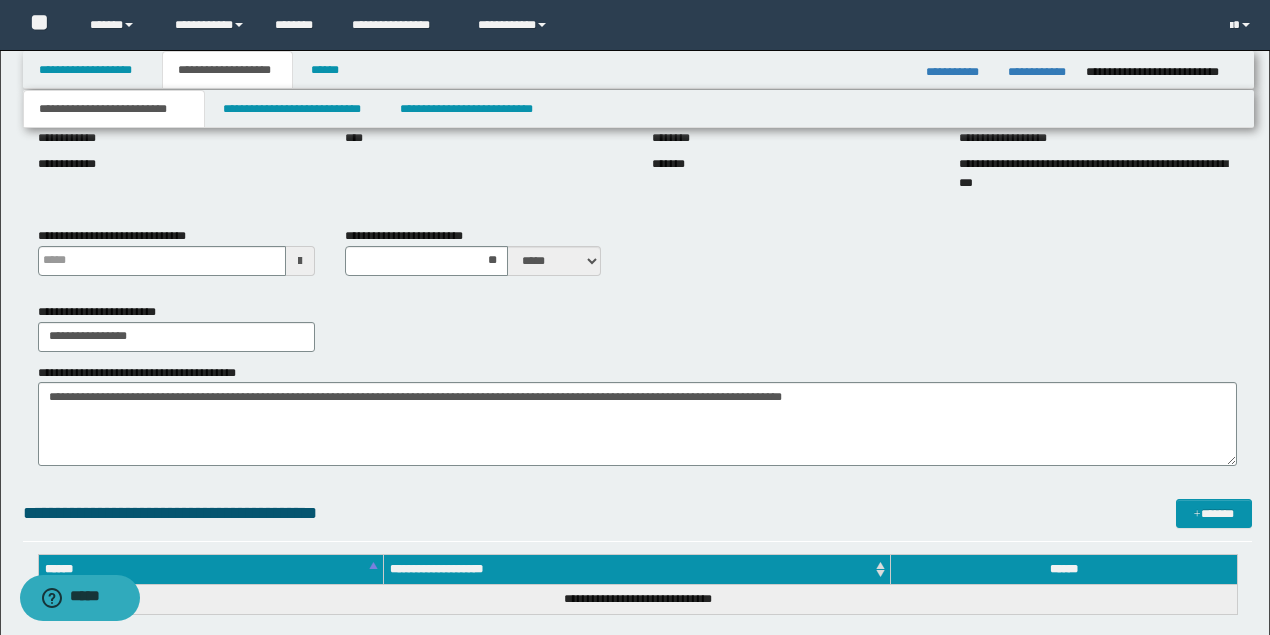 scroll, scrollTop: 382, scrollLeft: 0, axis: vertical 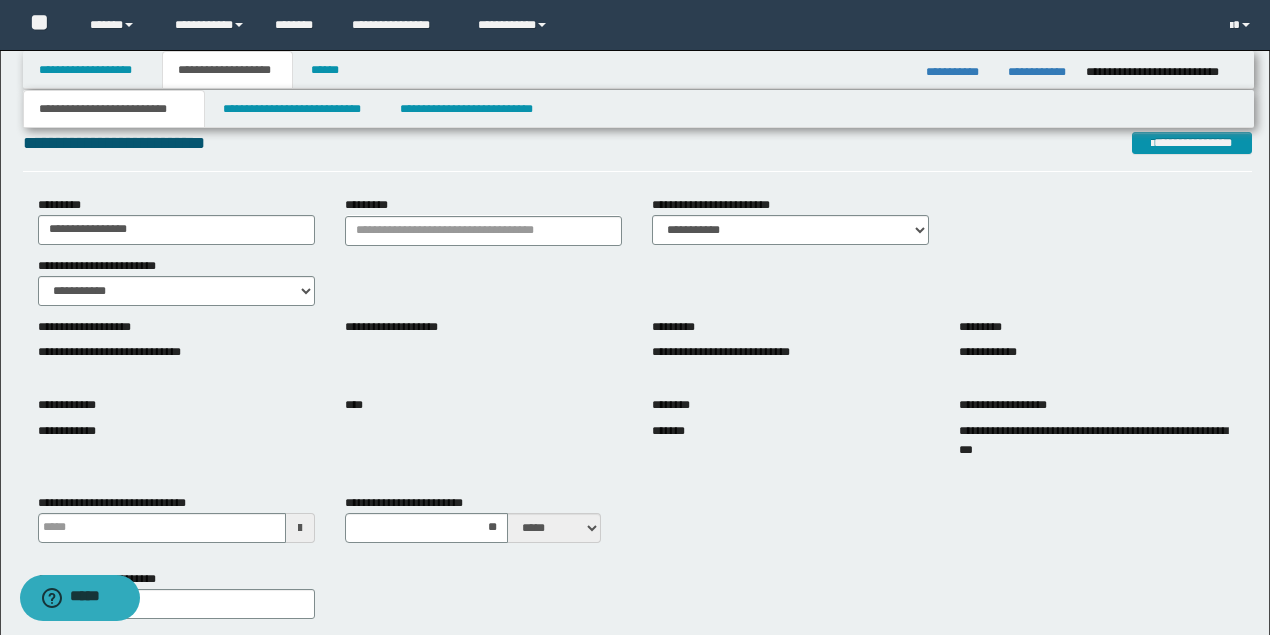 type 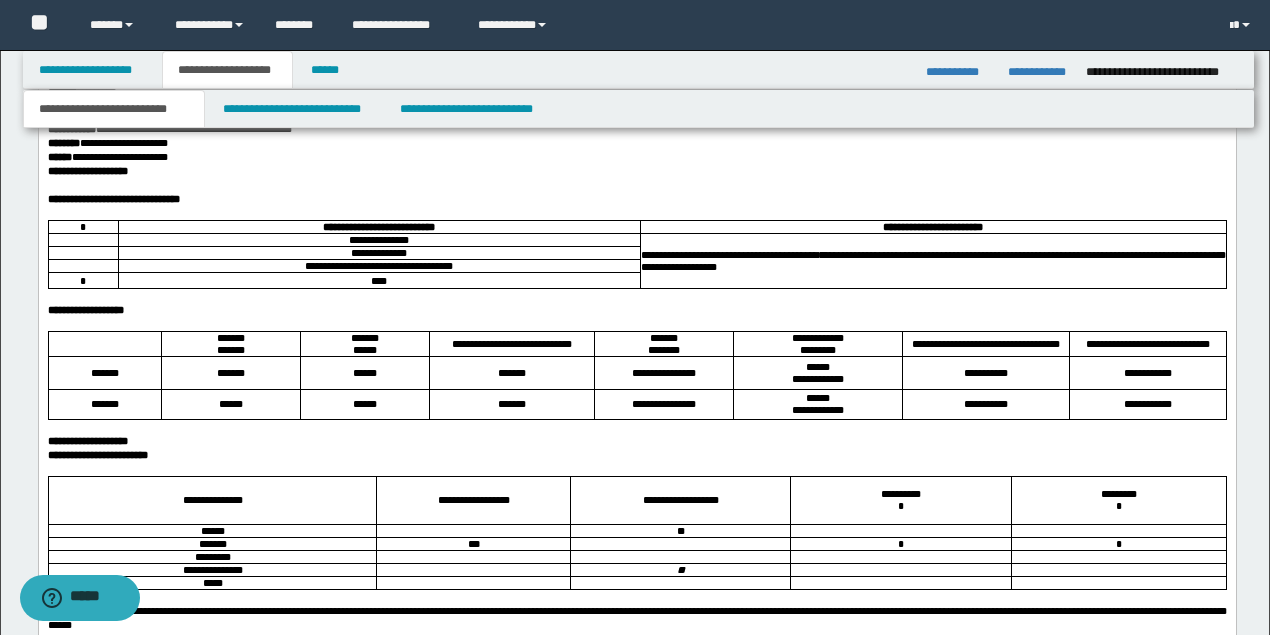 scroll, scrollTop: 1248, scrollLeft: 0, axis: vertical 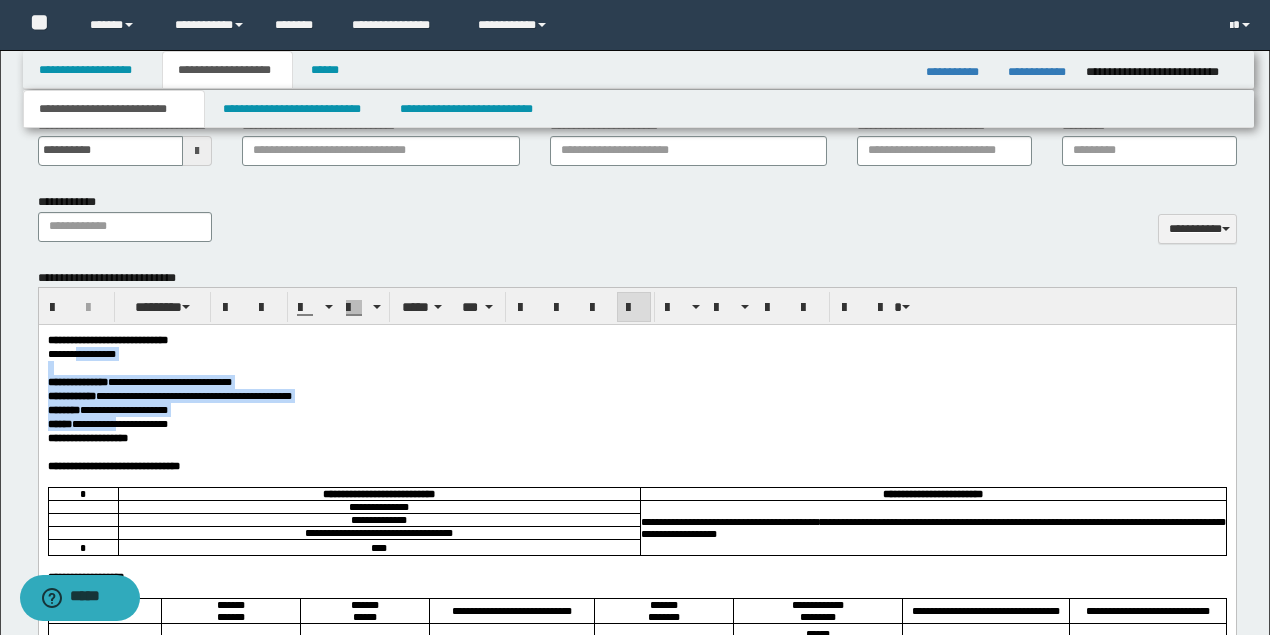 drag, startPoint x: 195, startPoint y: 434, endPoint x: 165, endPoint y: 430, distance: 30.265491 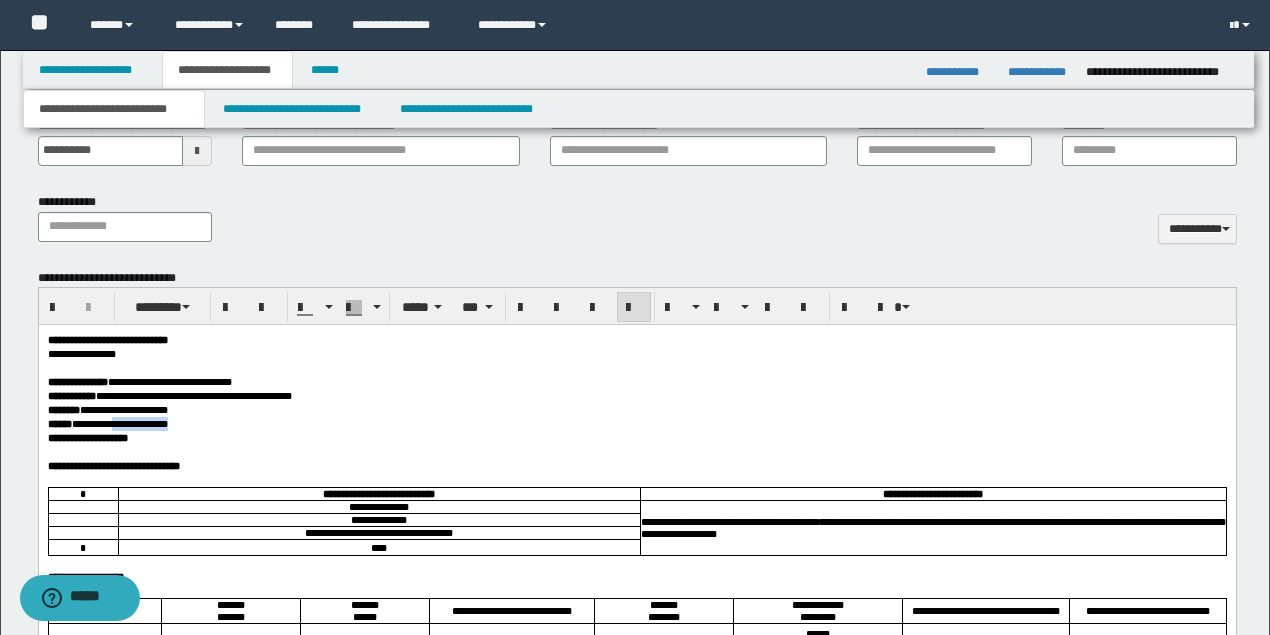 drag, startPoint x: 156, startPoint y: 430, endPoint x: 243, endPoint y: 431, distance: 87.005745 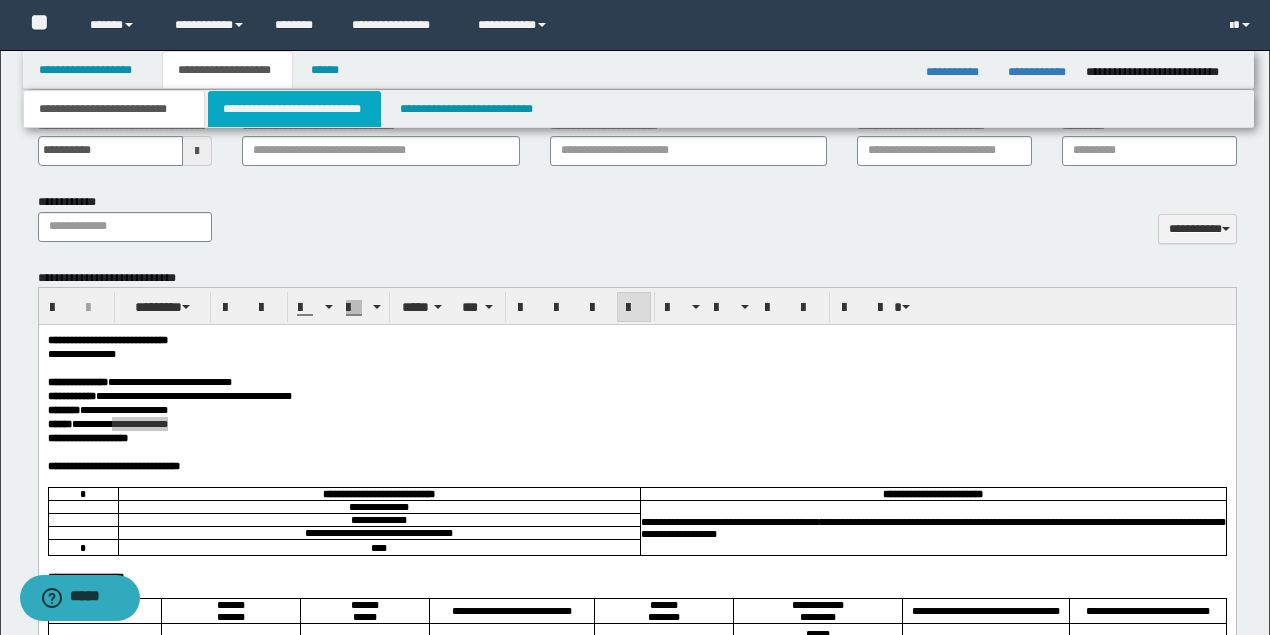 click on "**********" at bounding box center [294, 109] 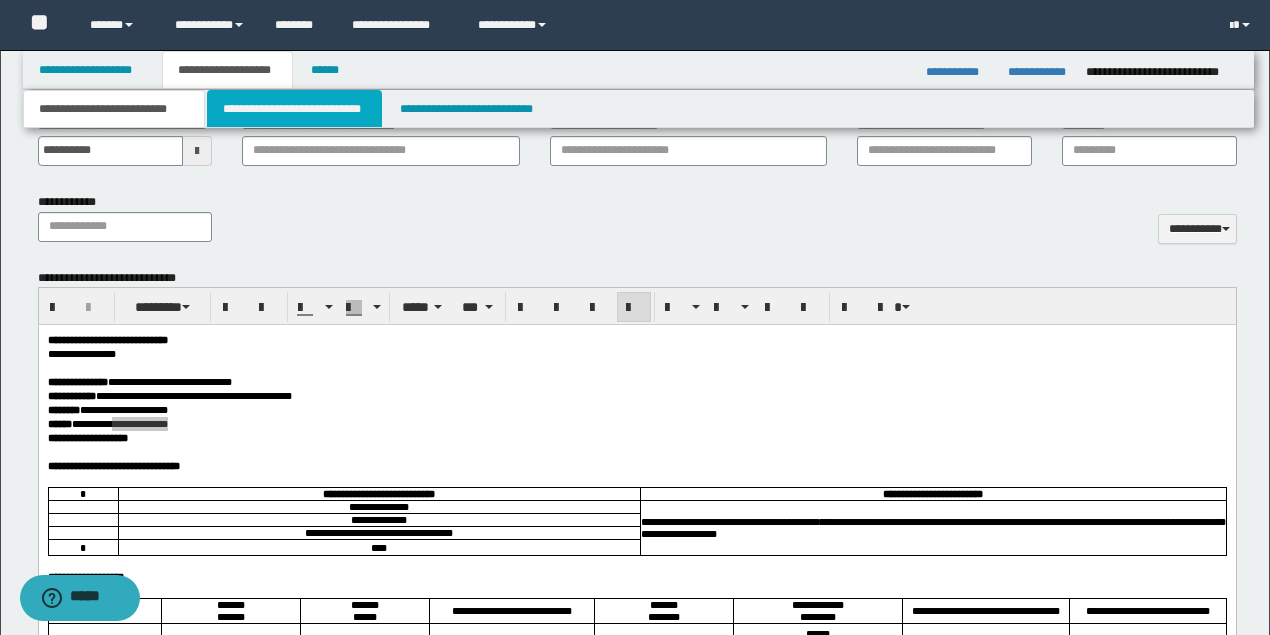 type 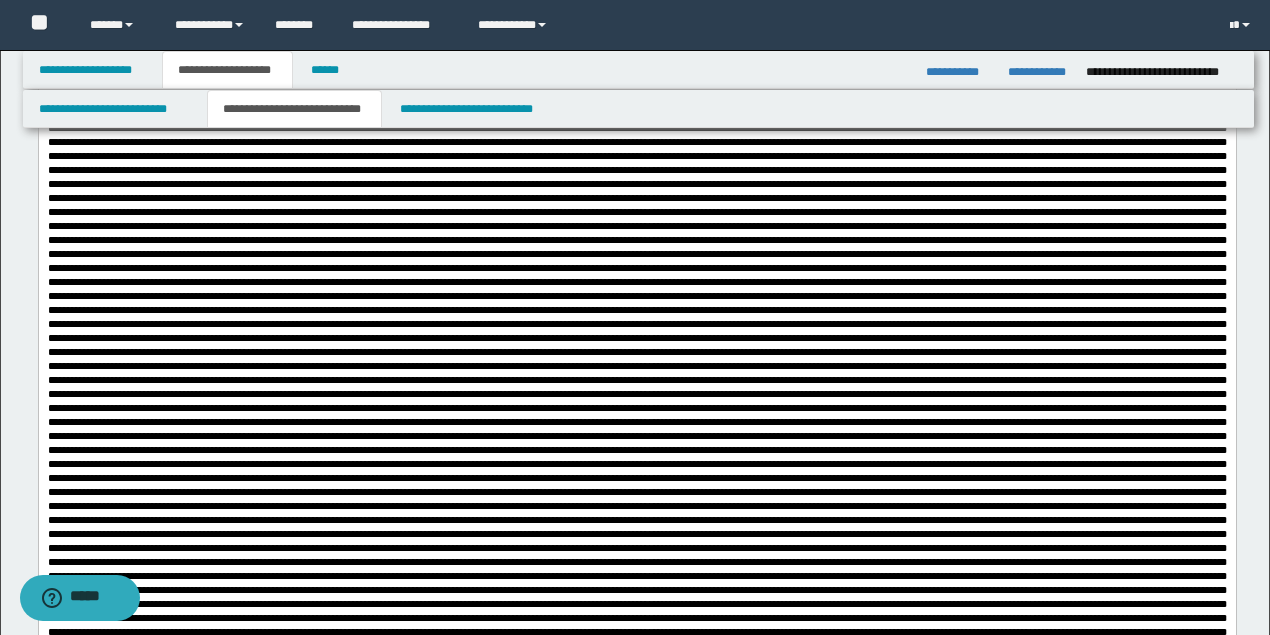 scroll, scrollTop: 48, scrollLeft: 0, axis: vertical 